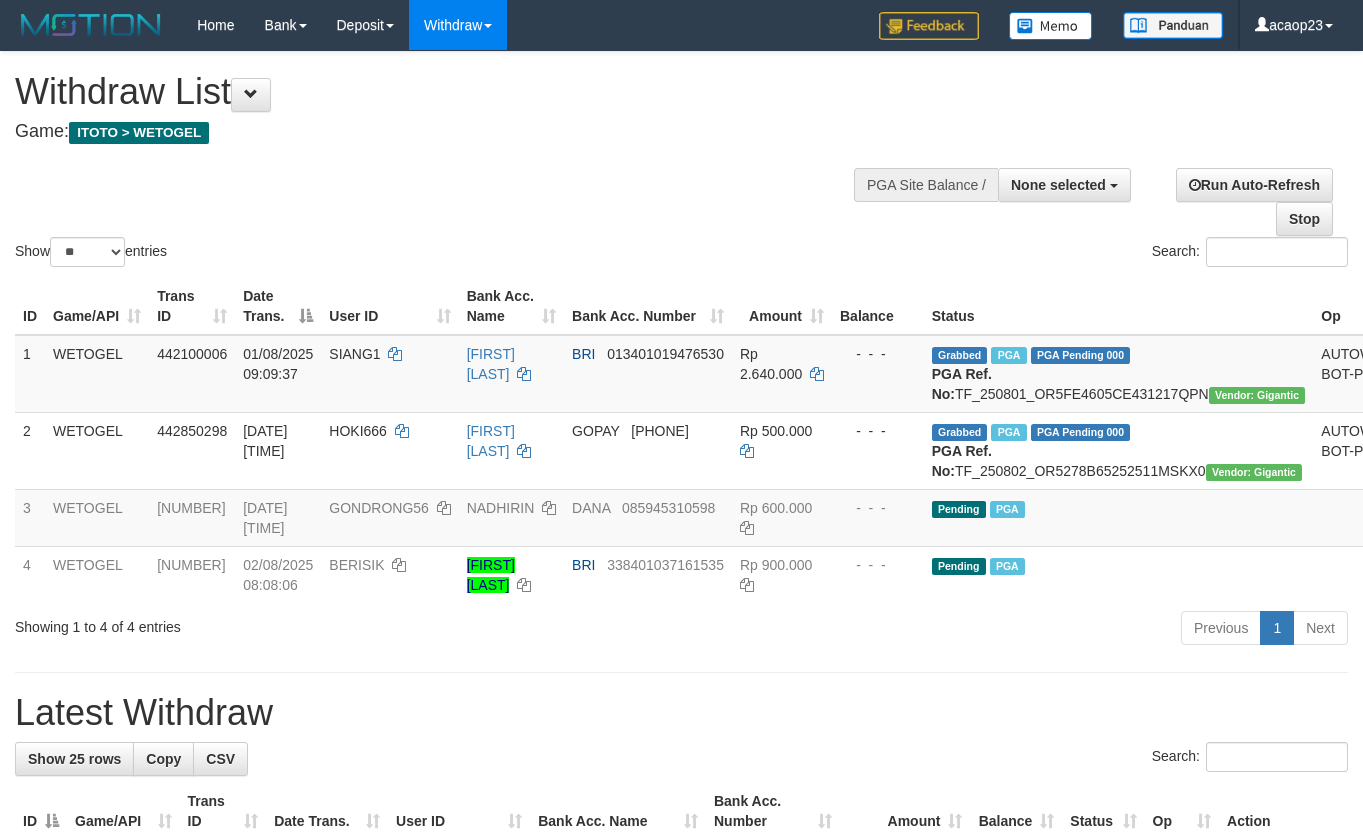 select 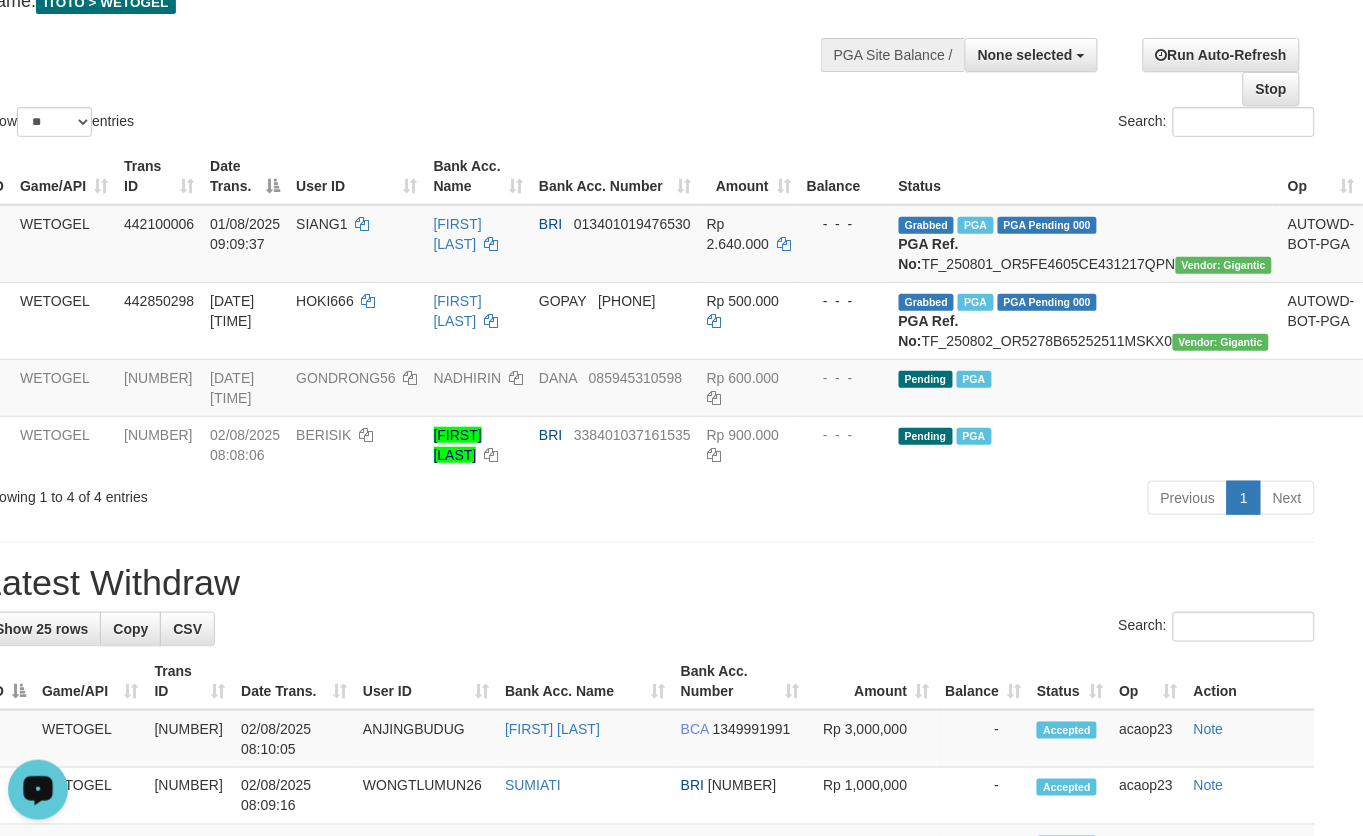 scroll, scrollTop: 0, scrollLeft: 0, axis: both 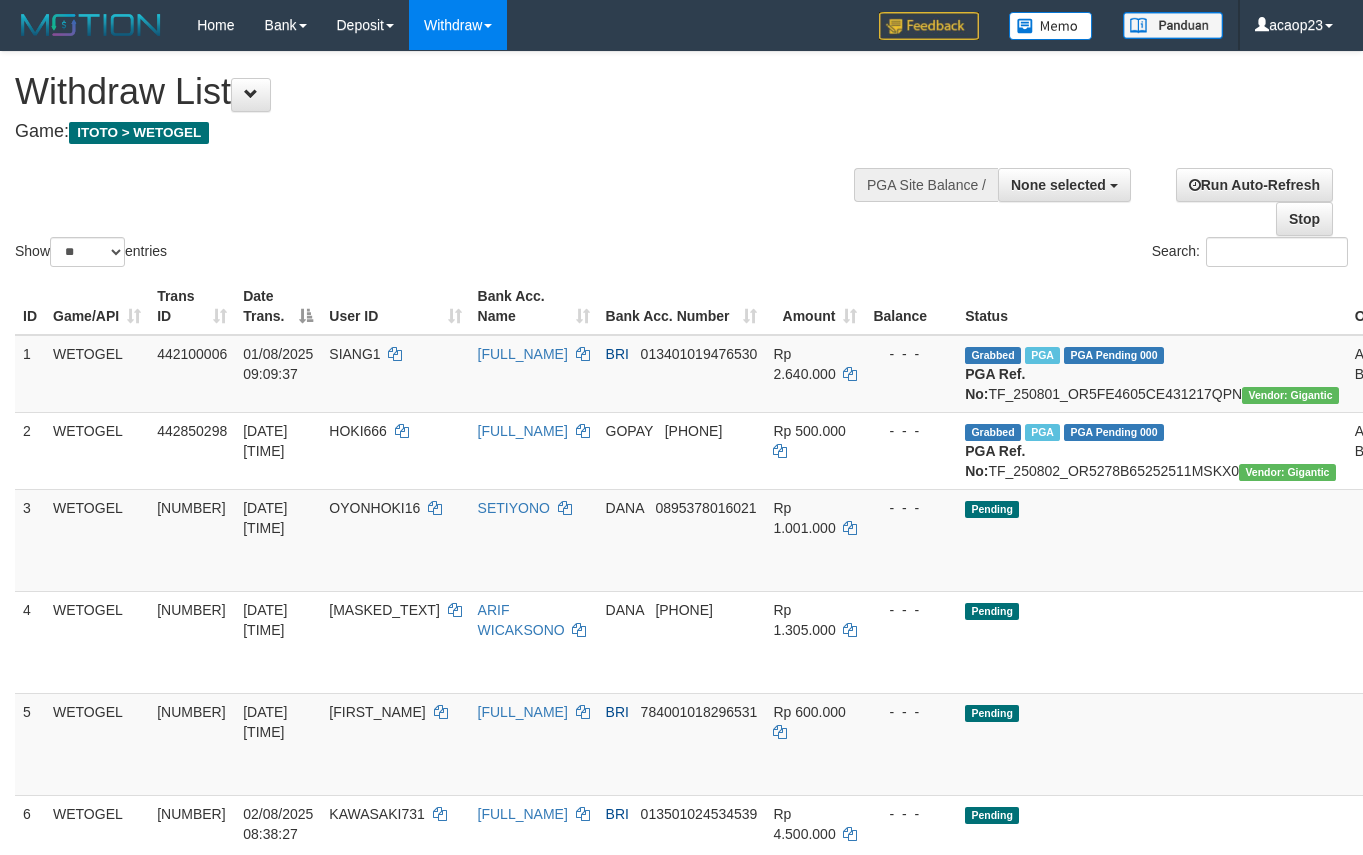 select 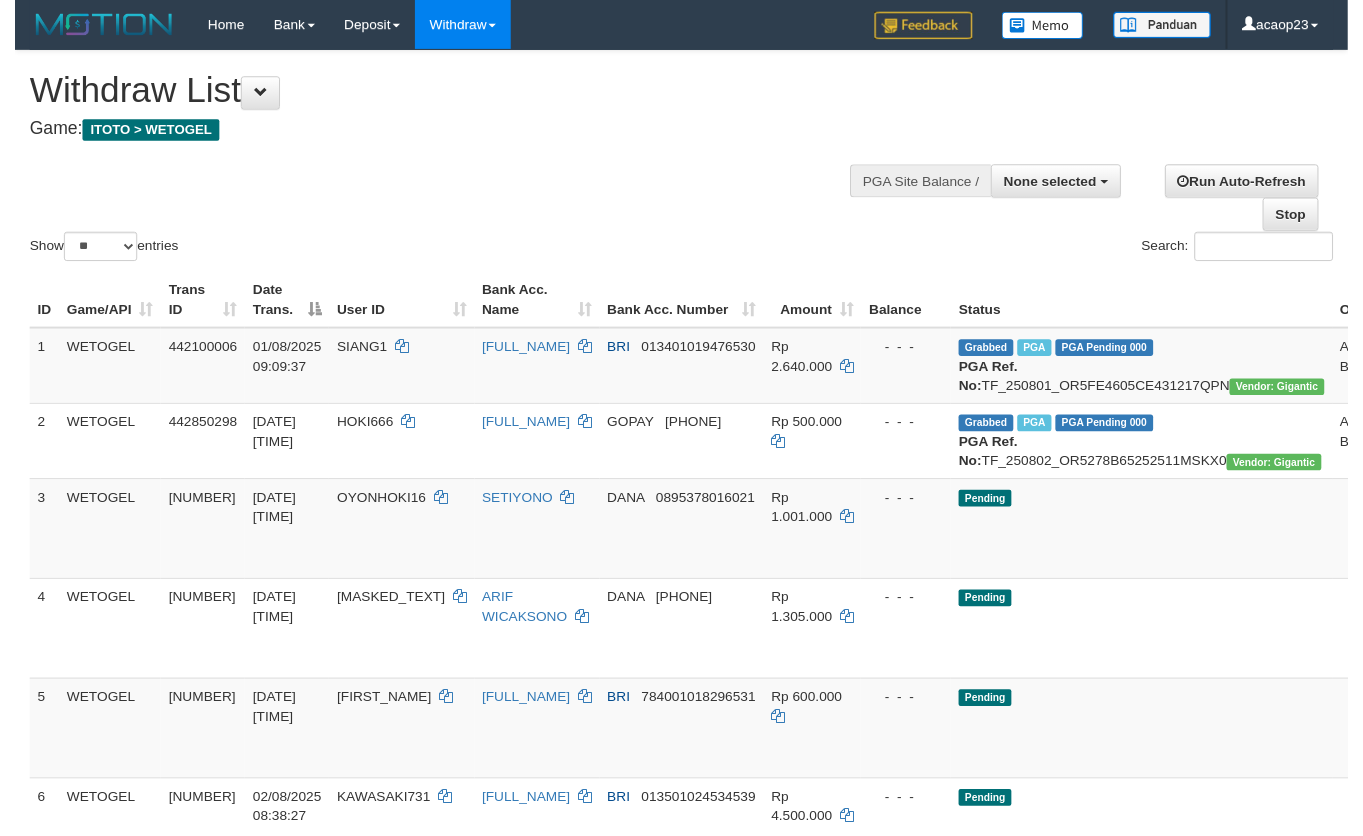 scroll, scrollTop: 130, scrollLeft: 31, axis: both 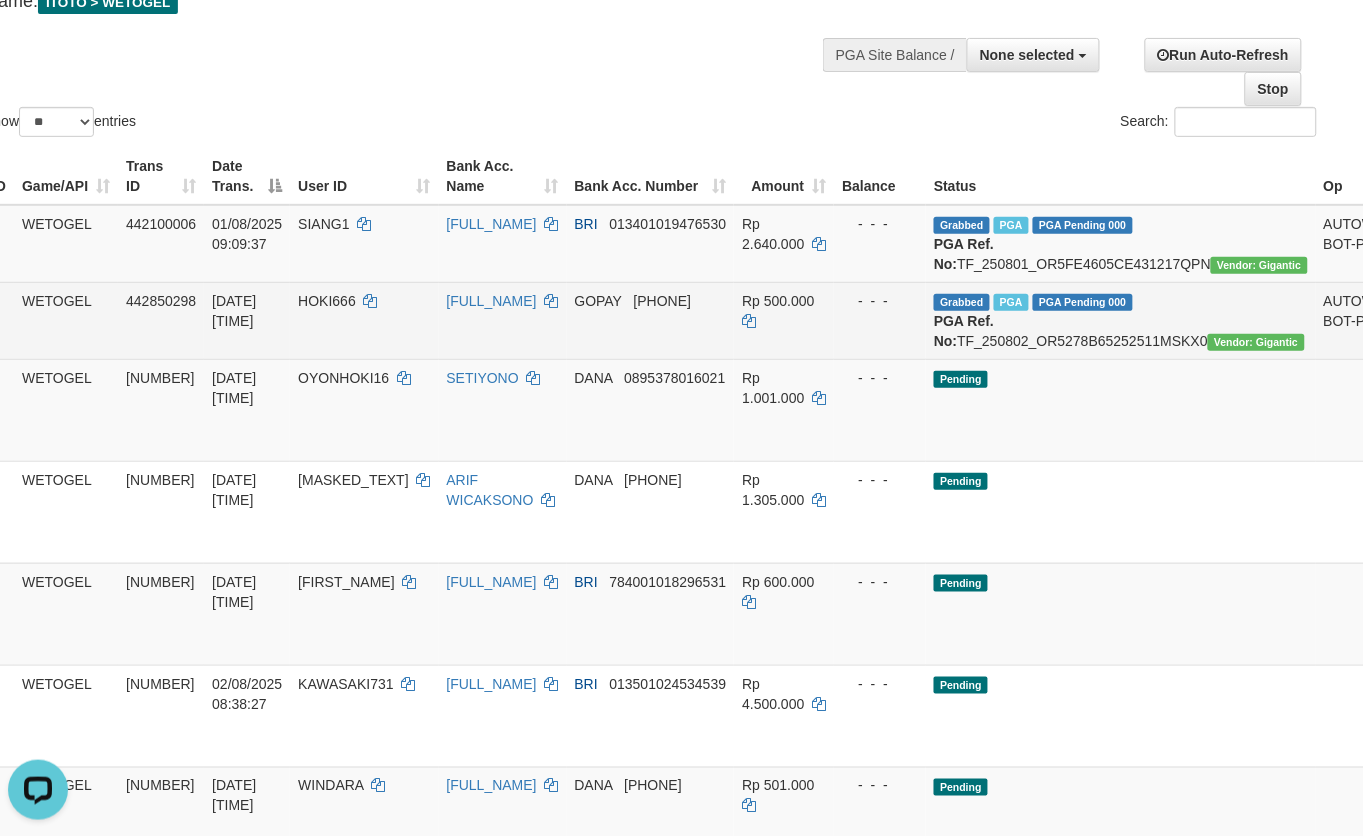 click on "HOKI666" at bounding box center (327, 301) 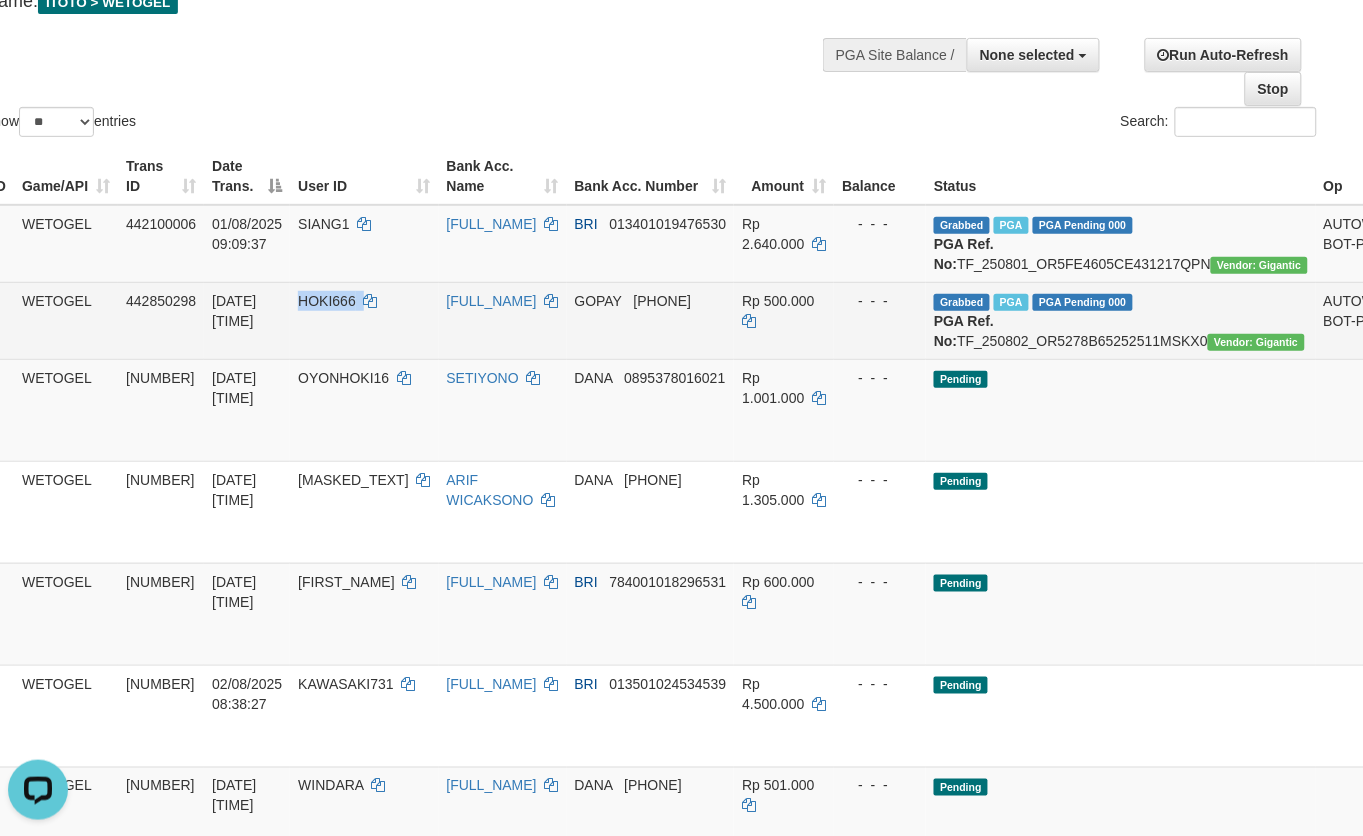 click on "HOKI666" at bounding box center [327, 301] 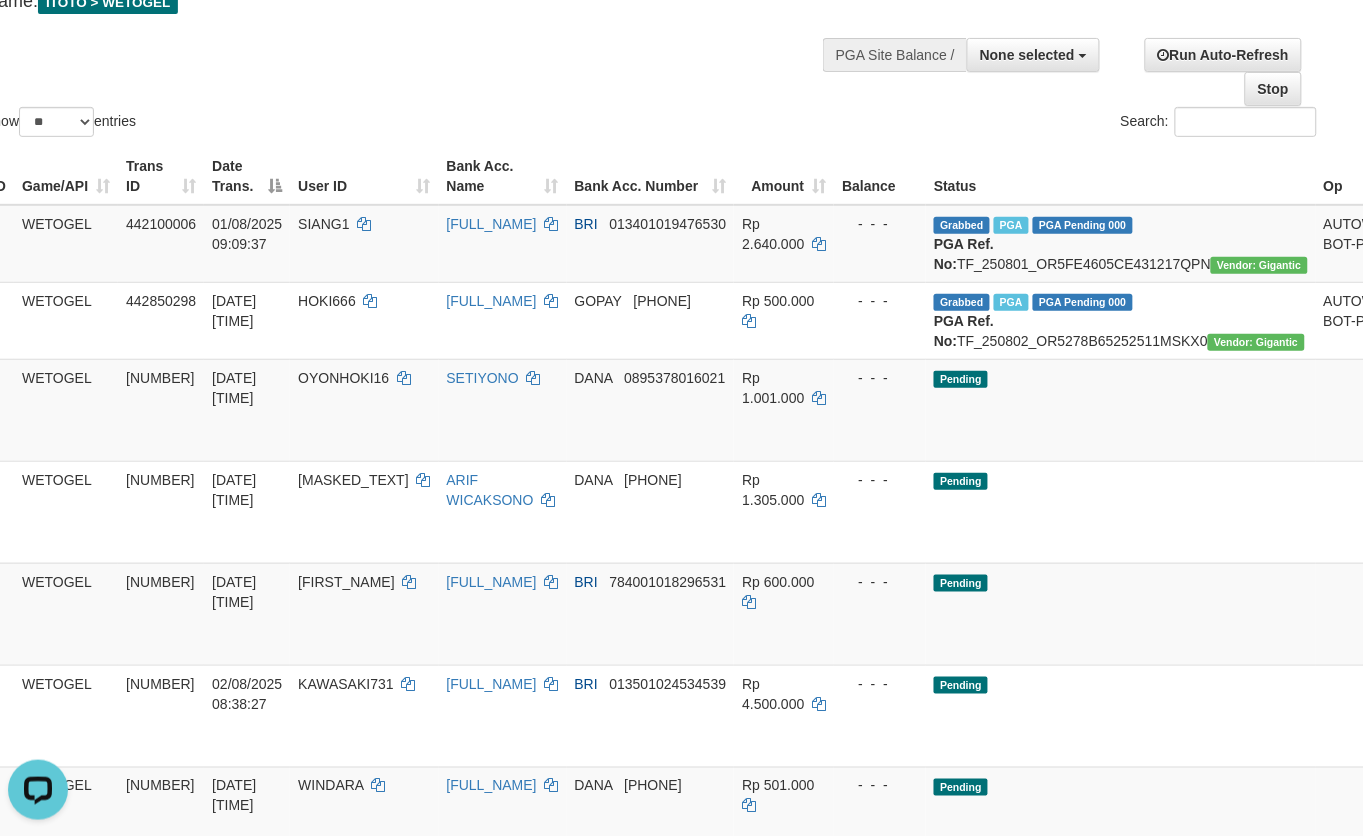 click on "Show  ** ** ** ***  entries Search:" at bounding box center [650, 31] 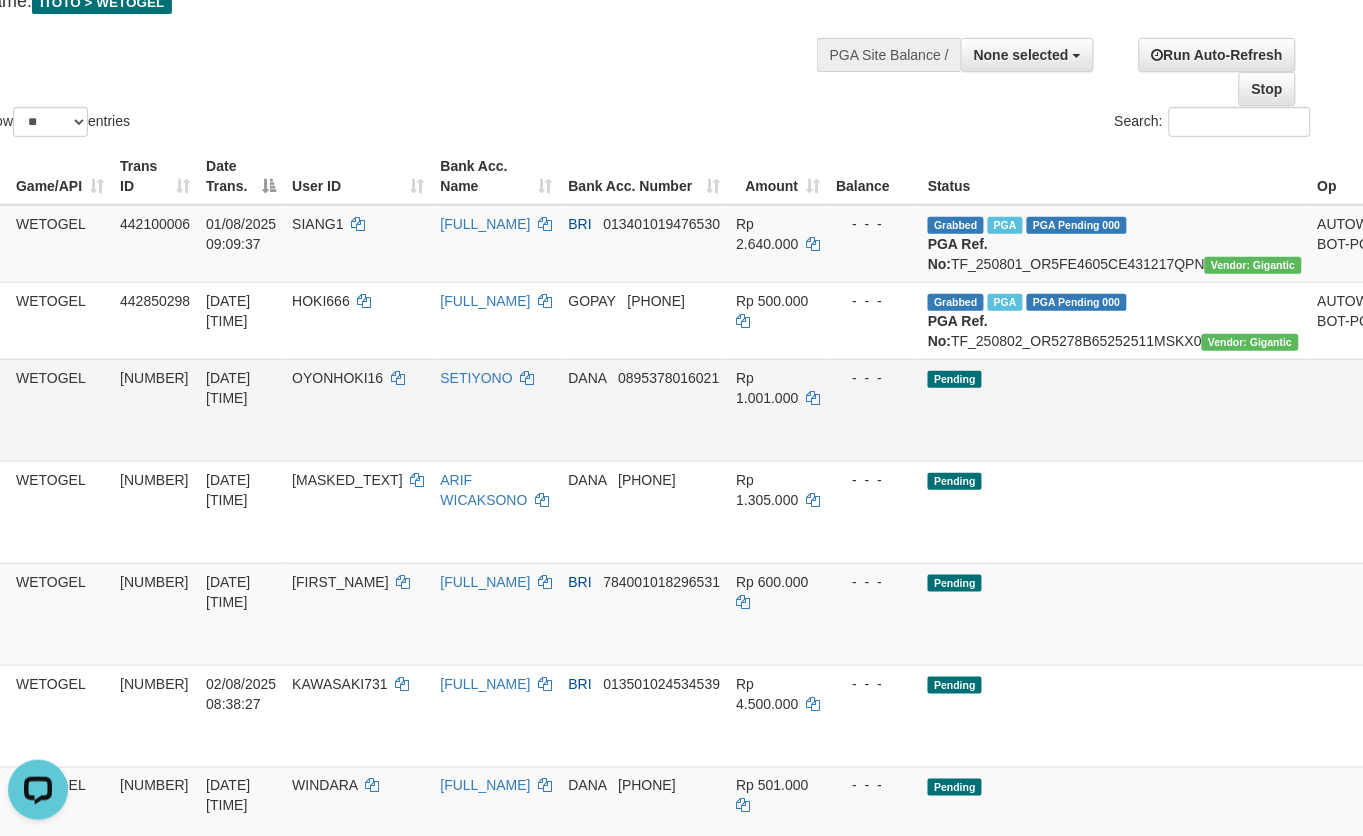 scroll, scrollTop: 130, scrollLeft: 40, axis: both 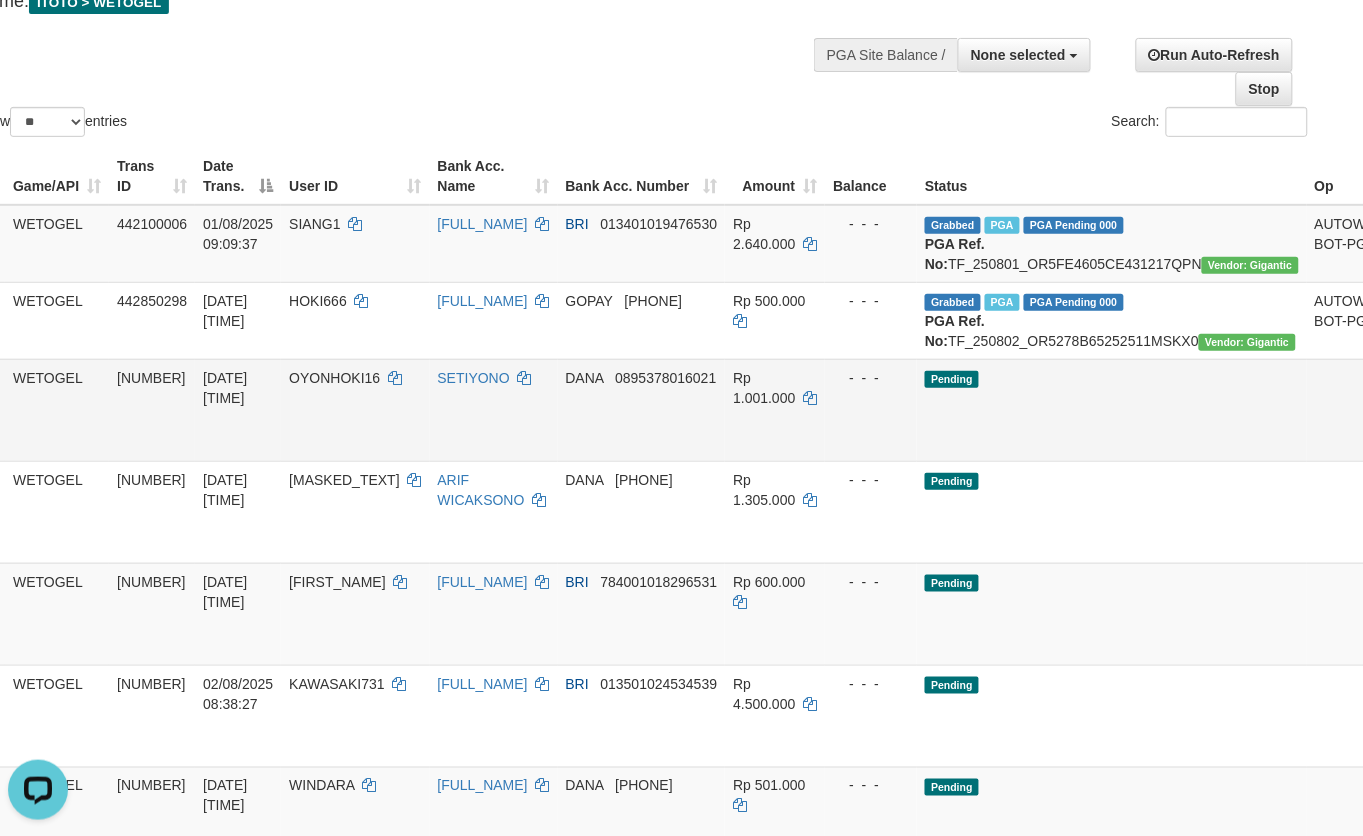 click on "Send PGA" at bounding box center (1413, 433) 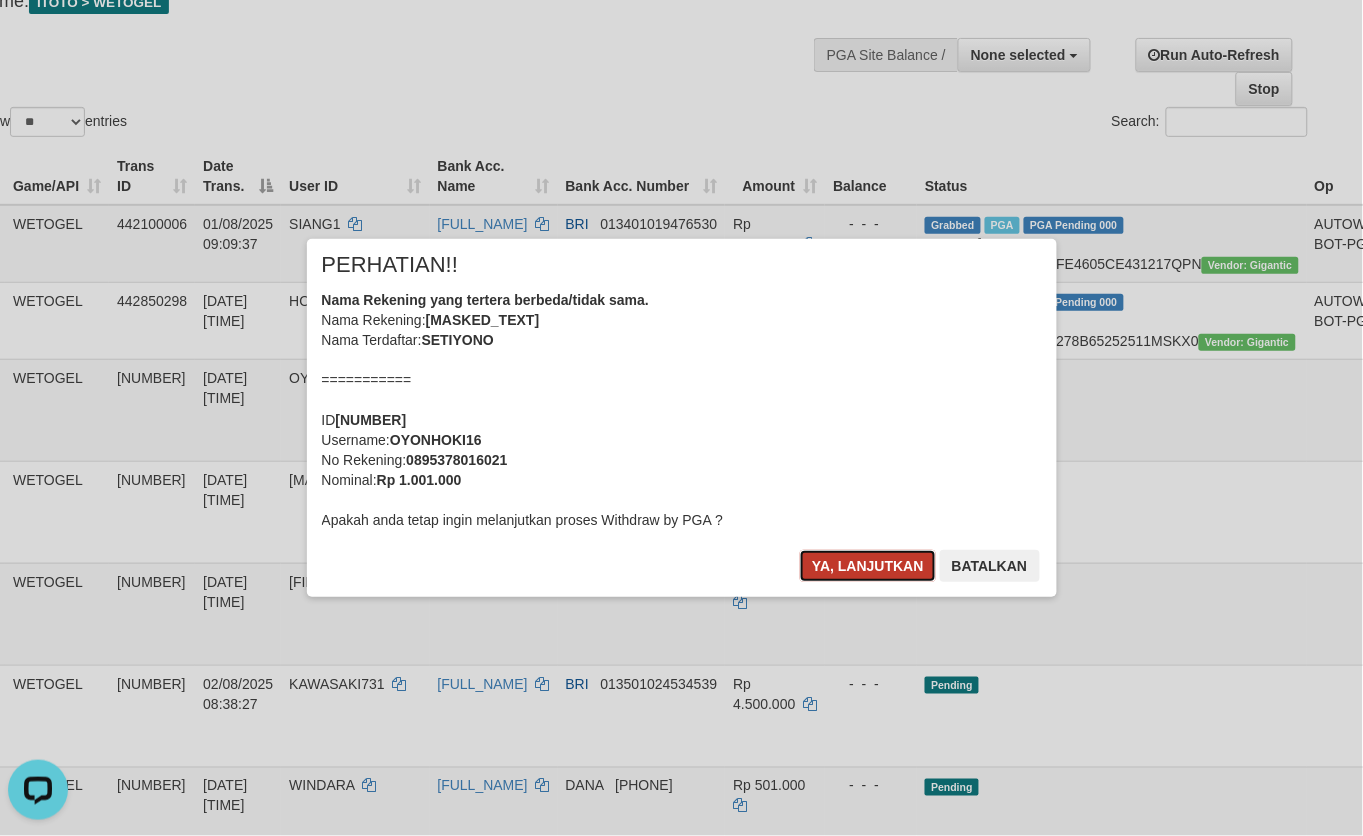 click on "Ya, lanjutkan" at bounding box center (868, 566) 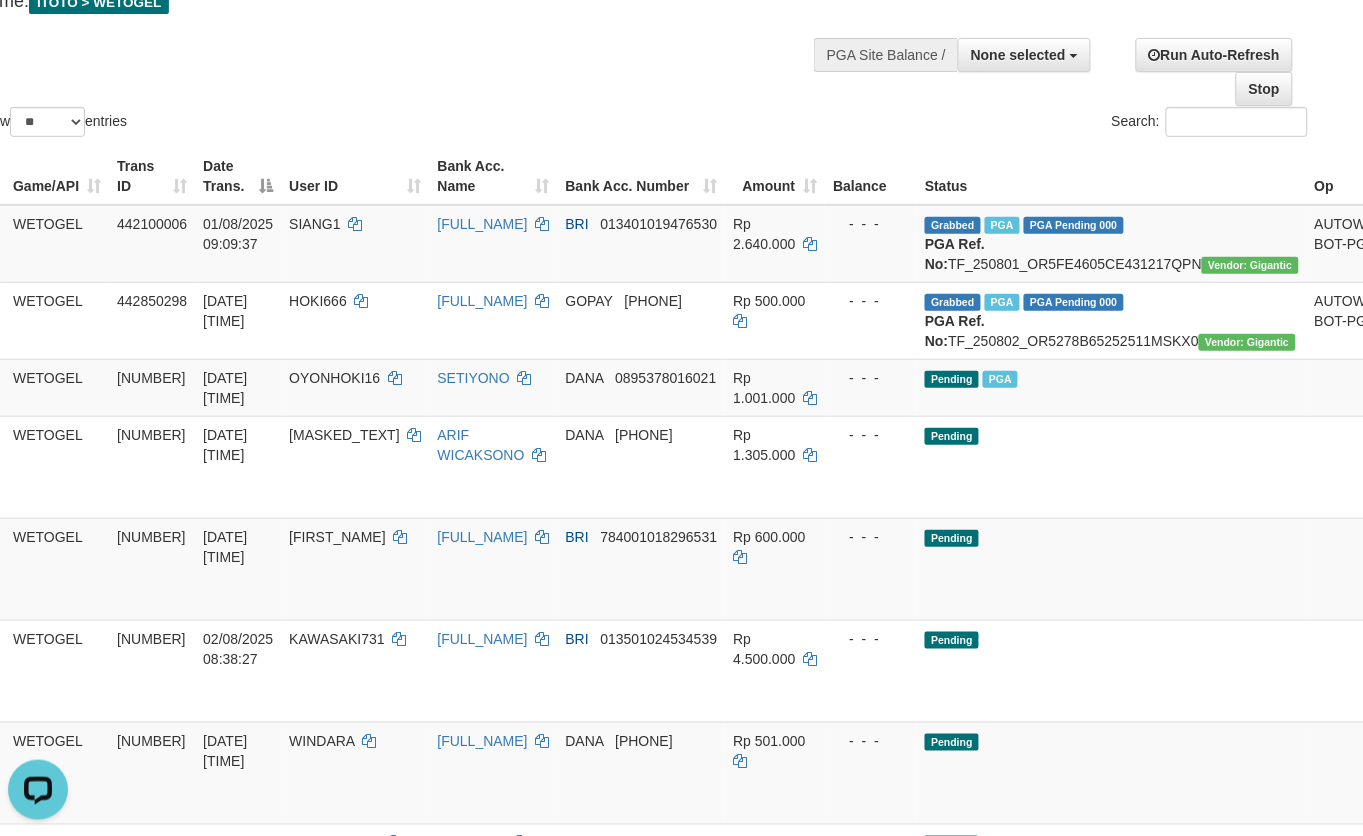 click on "Show  ** ** ** ***  entries Search:" at bounding box center [641, 31] 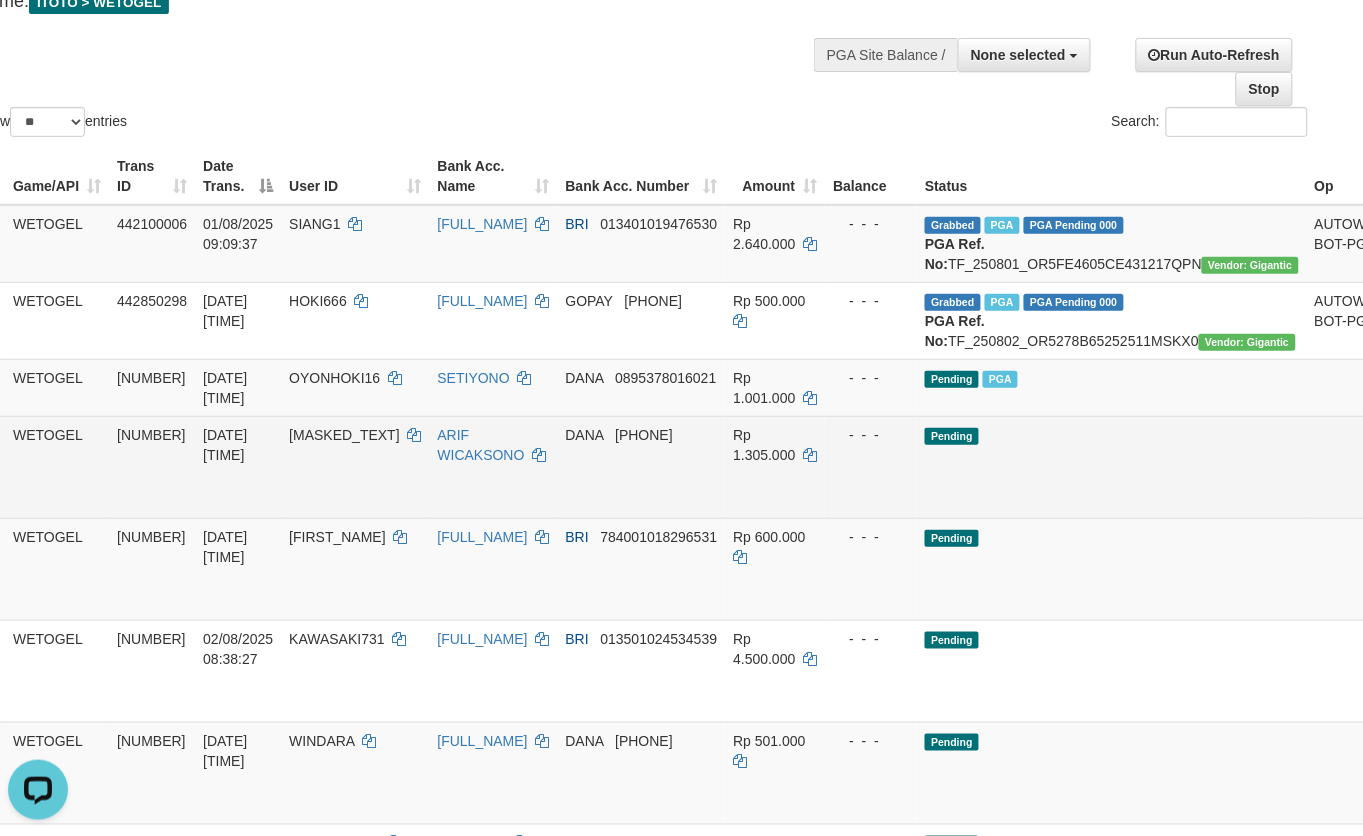 click on "Send PGA" at bounding box center (1413, 490) 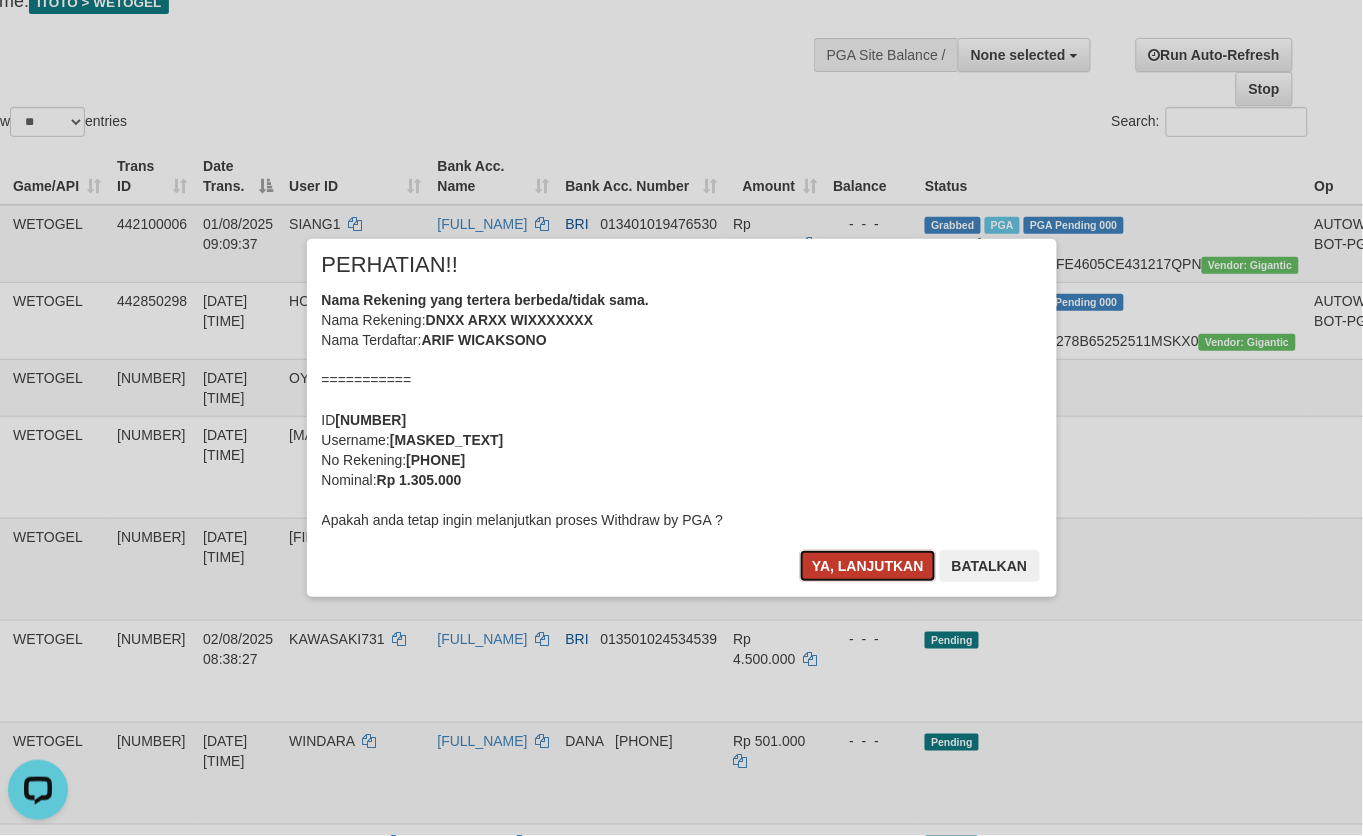 click on "Ya, lanjutkan" at bounding box center (868, 566) 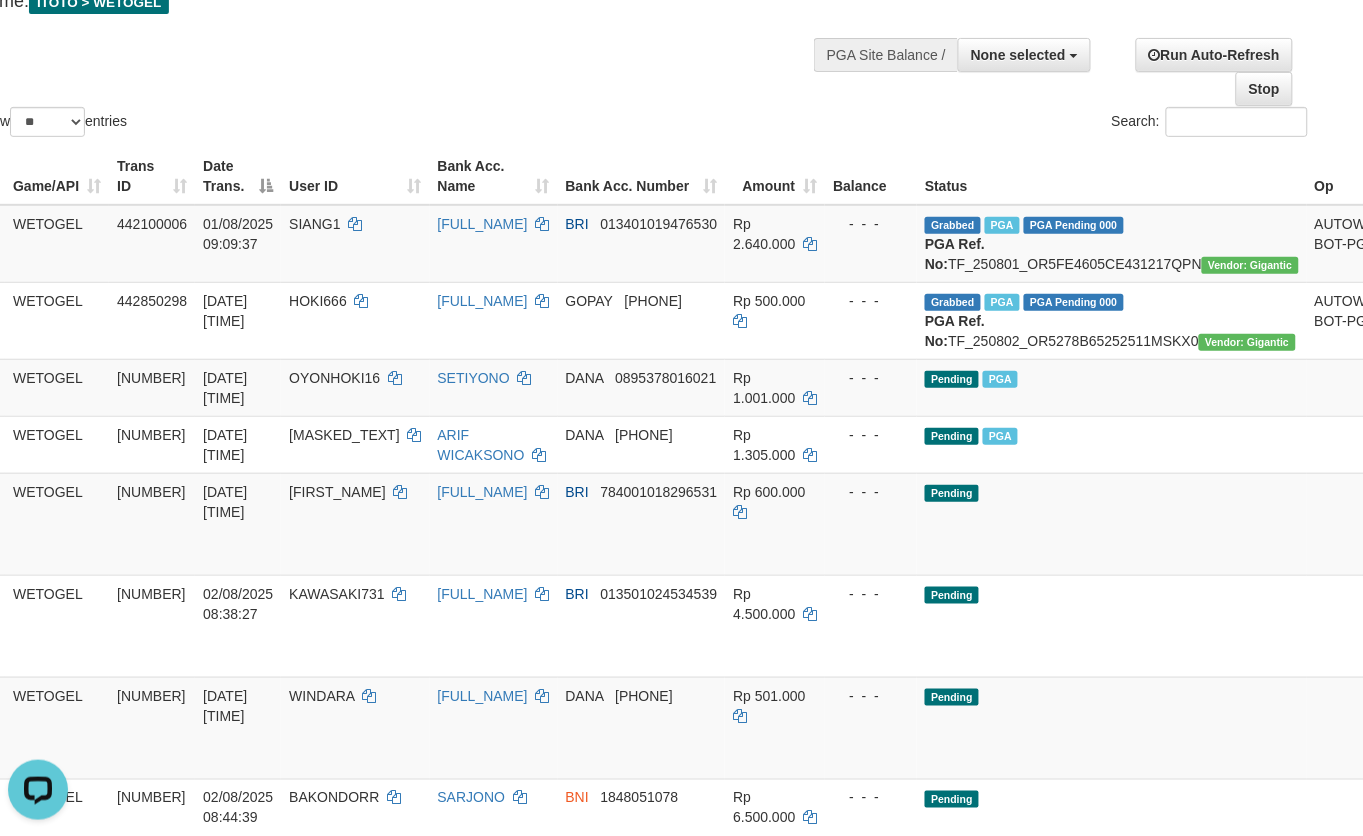 click on "Show  ** ** ** ***  entries Search:" at bounding box center [641, 31] 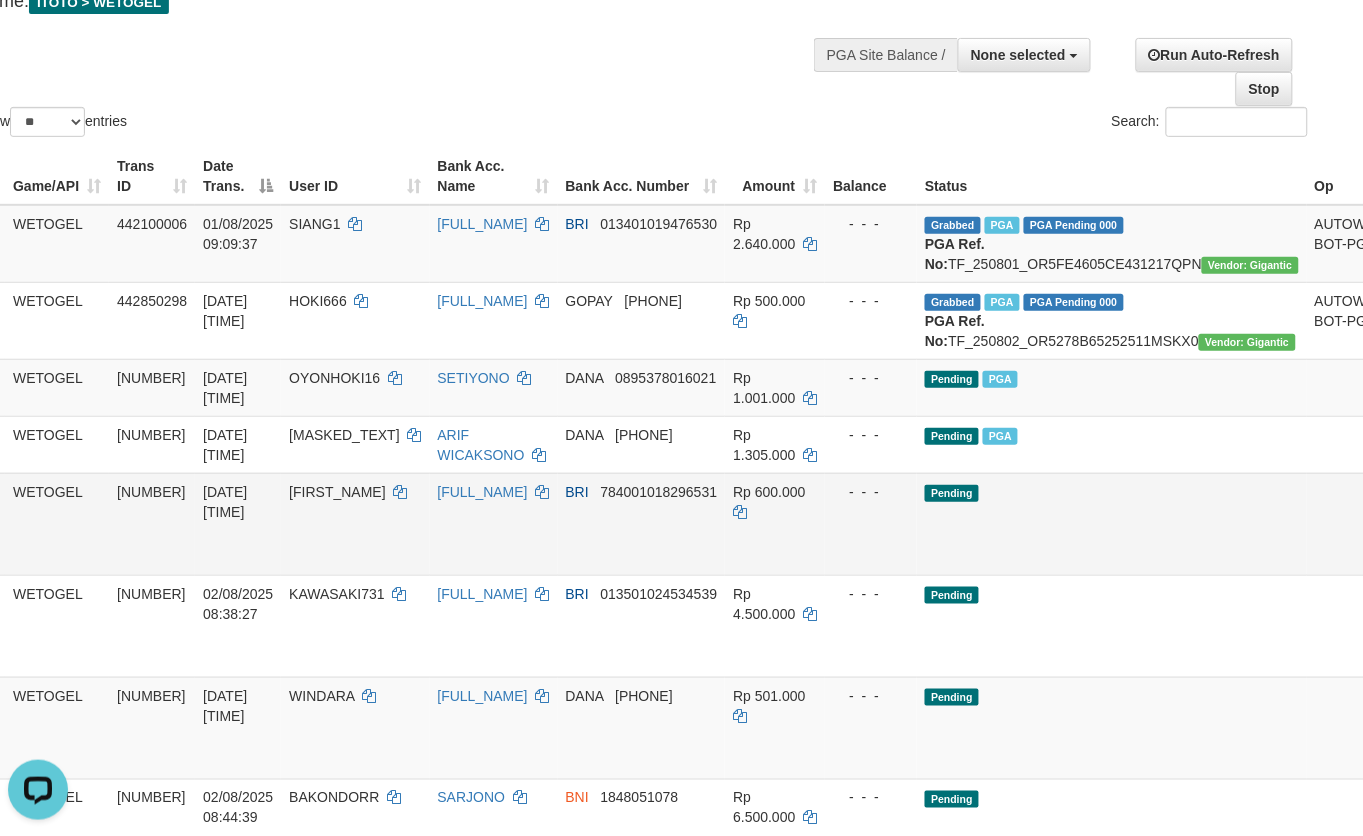 click on "Send PGA" at bounding box center (1413, 547) 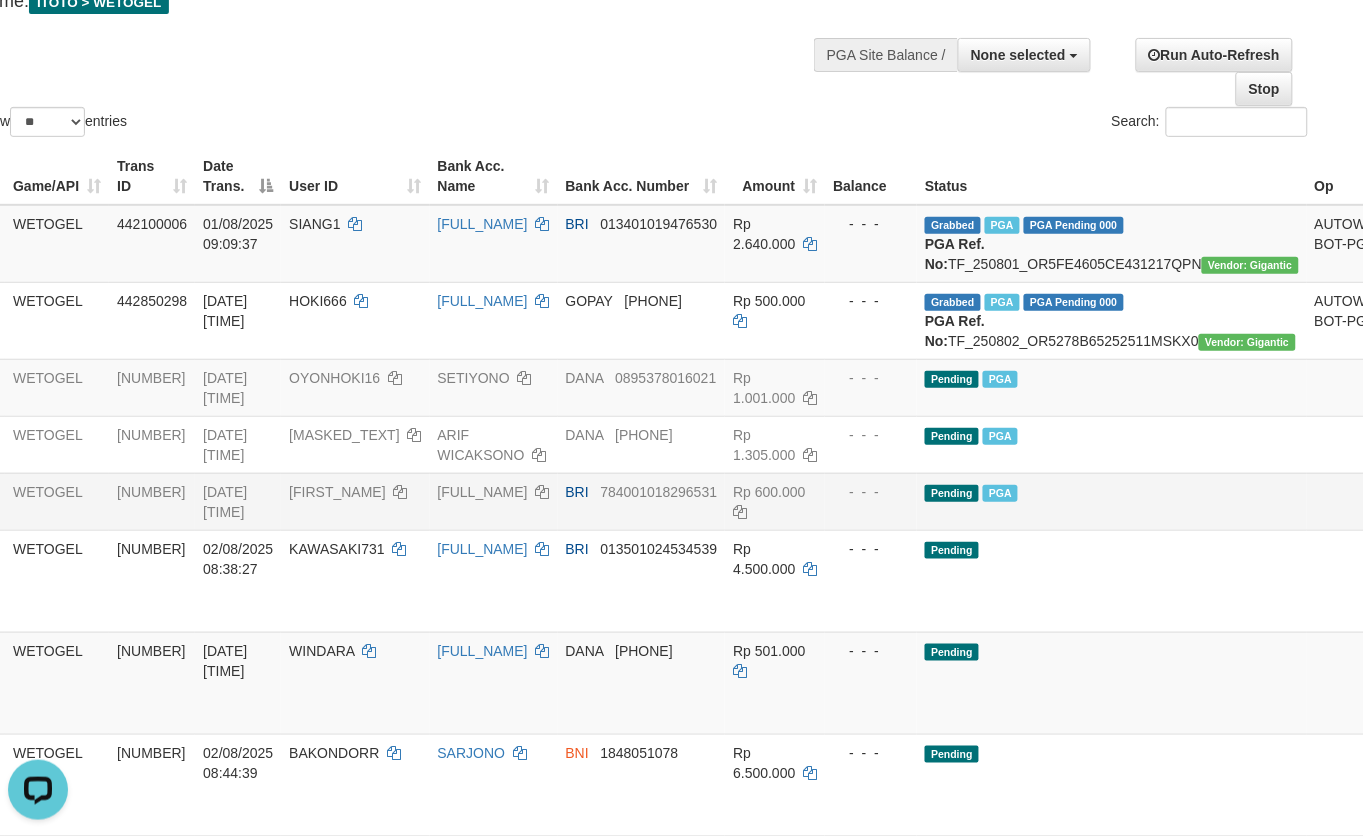 click on "Show  ** ** ** ***  entries Search:" at bounding box center [641, 31] 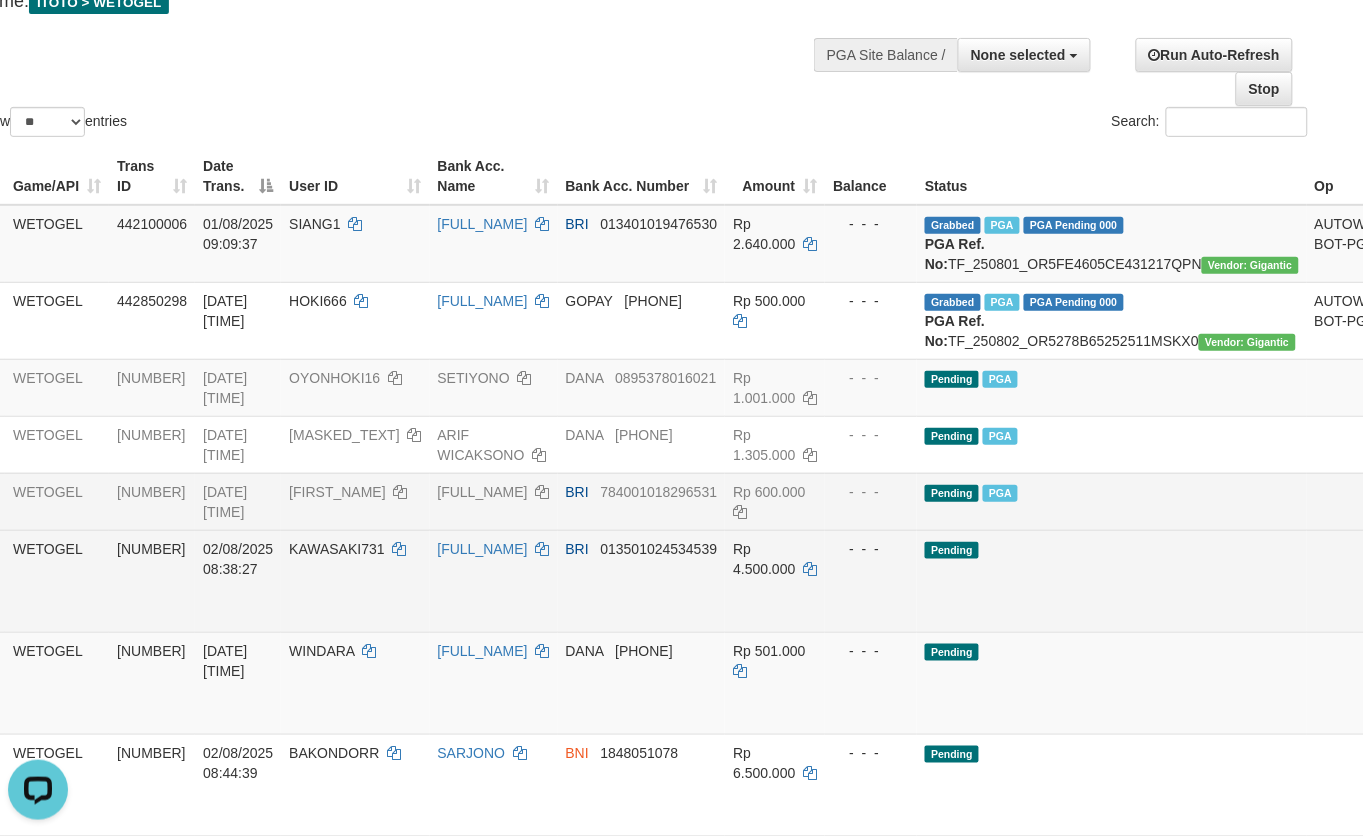 click on "Send PGA" at bounding box center [1413, 604] 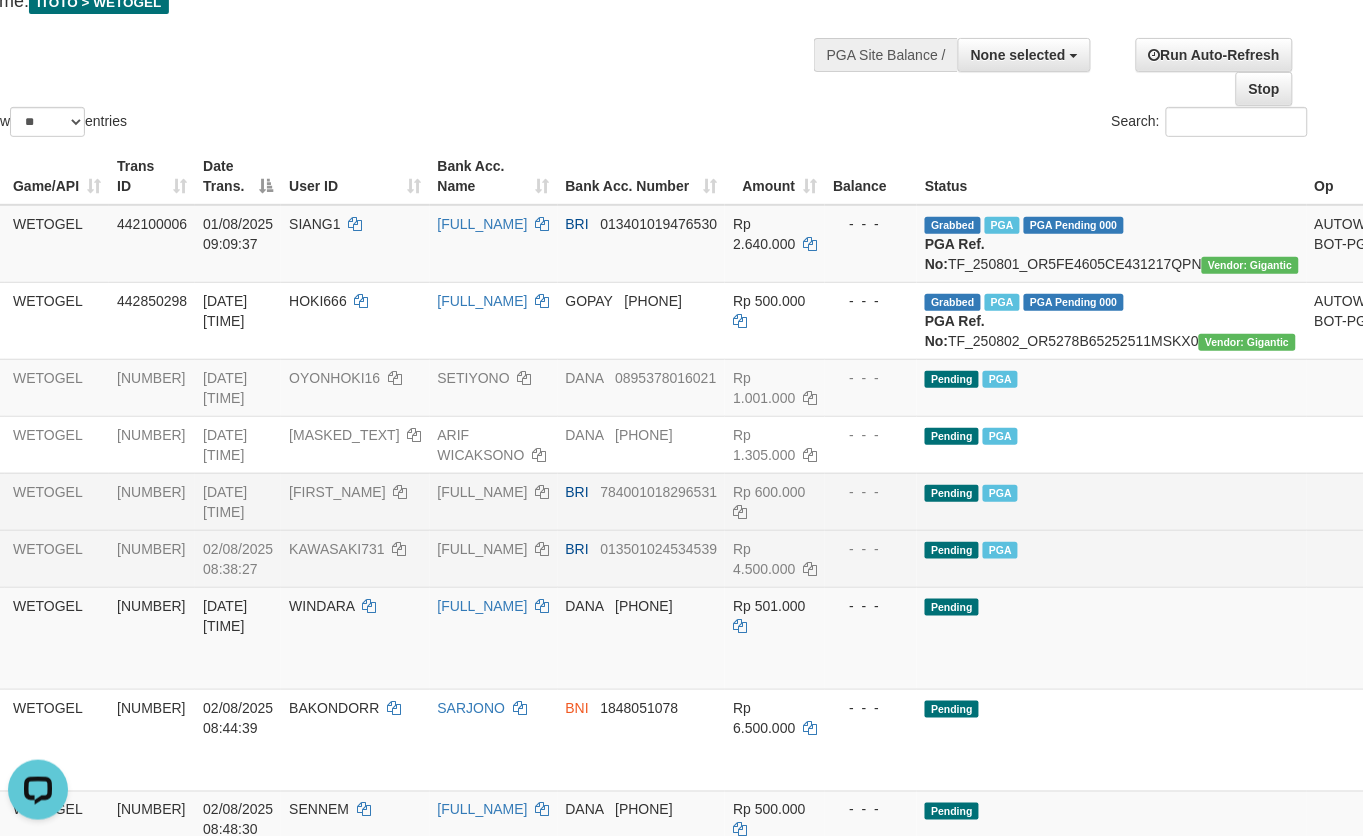 click on "Show  ** ** ** ***  entries Search:" at bounding box center (641, 31) 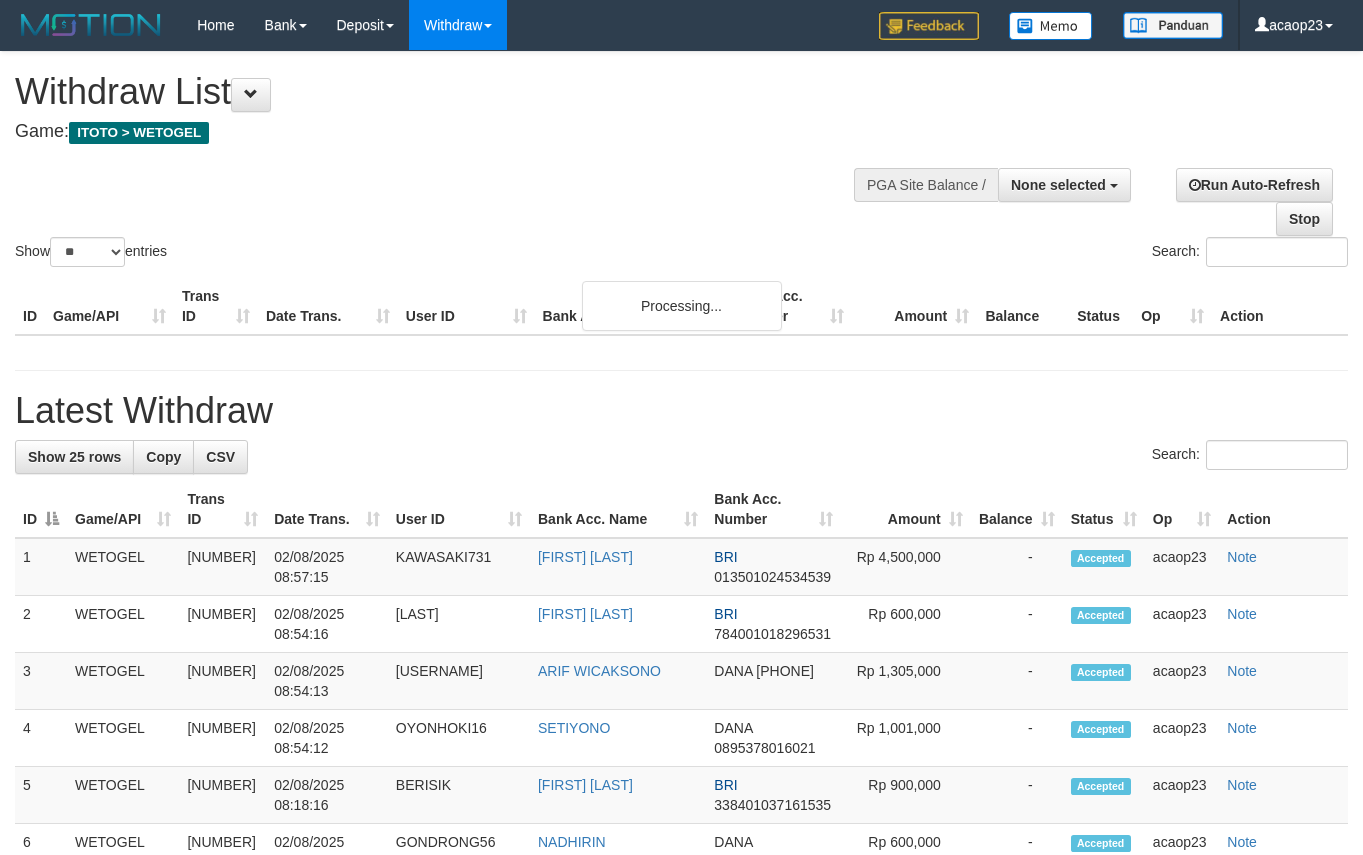 select 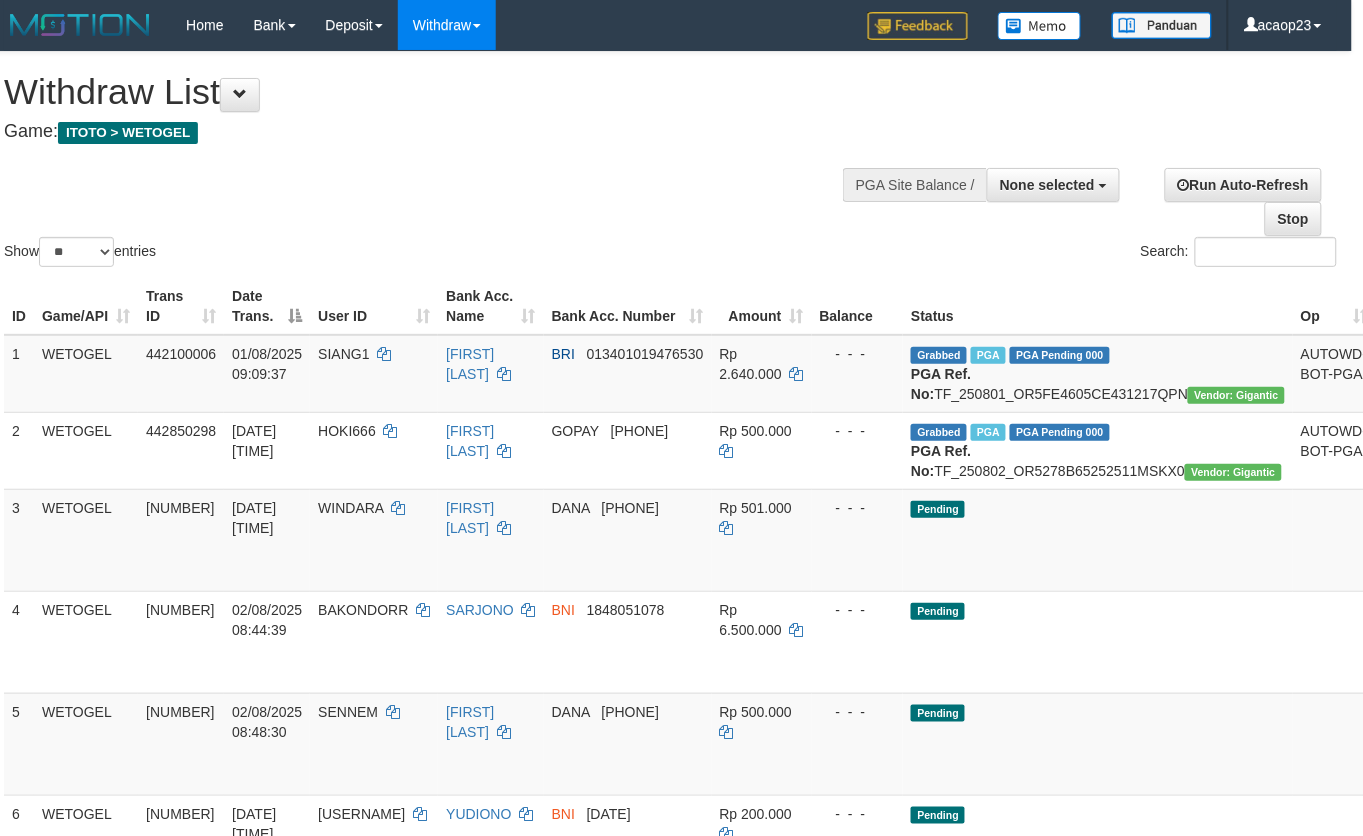 scroll, scrollTop: 0, scrollLeft: 16, axis: horizontal 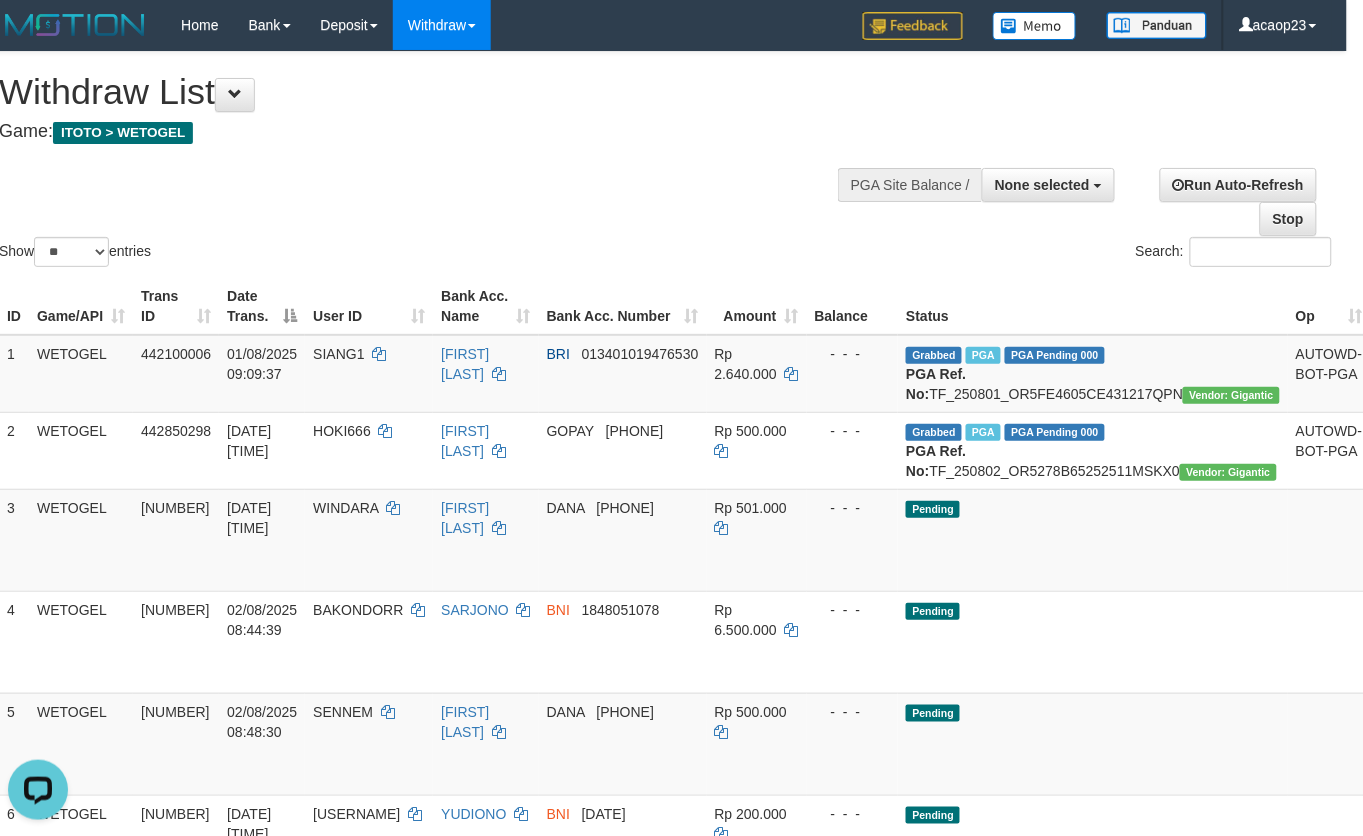click on "Show  ** ** ** ***  entries Search:" at bounding box center (665, 161) 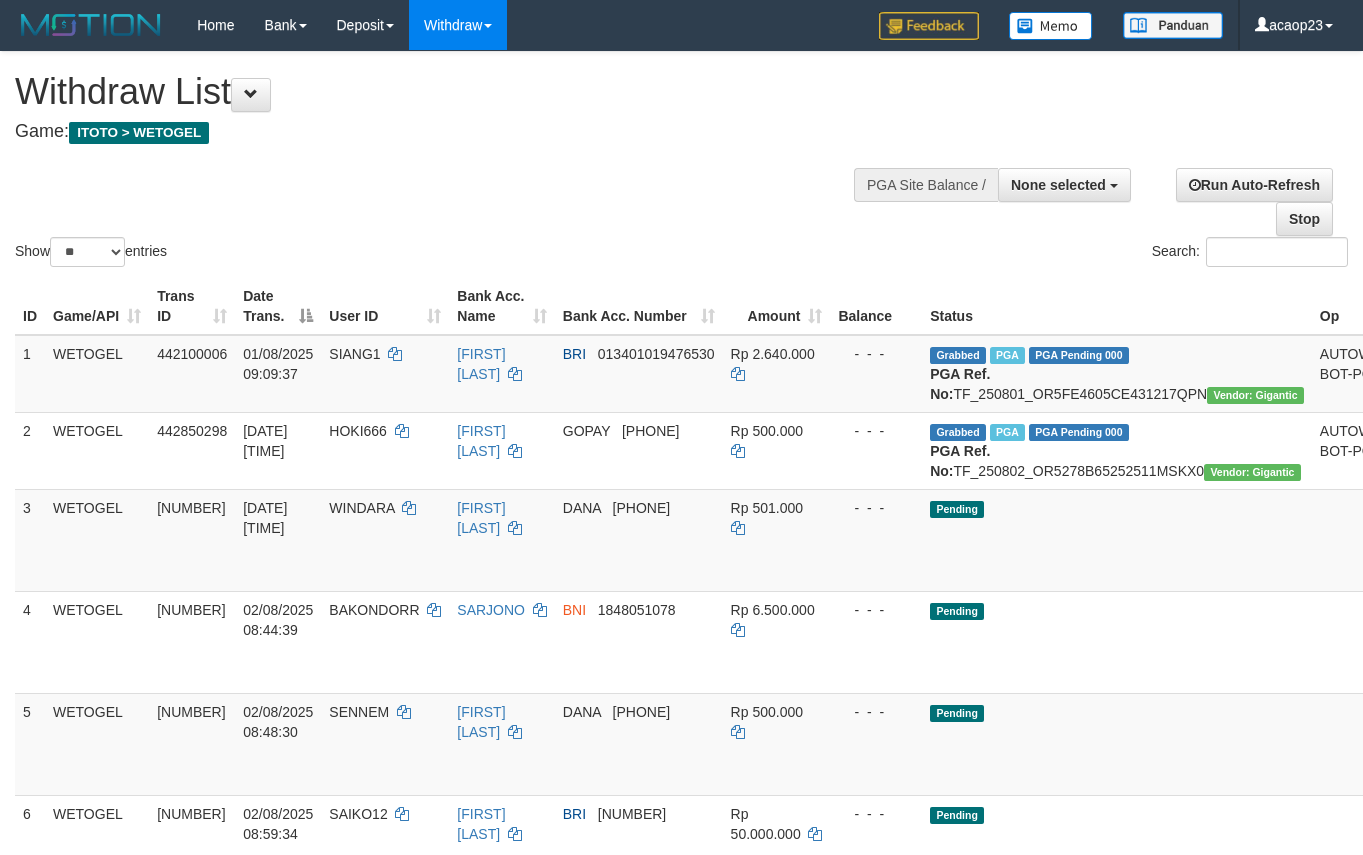 select 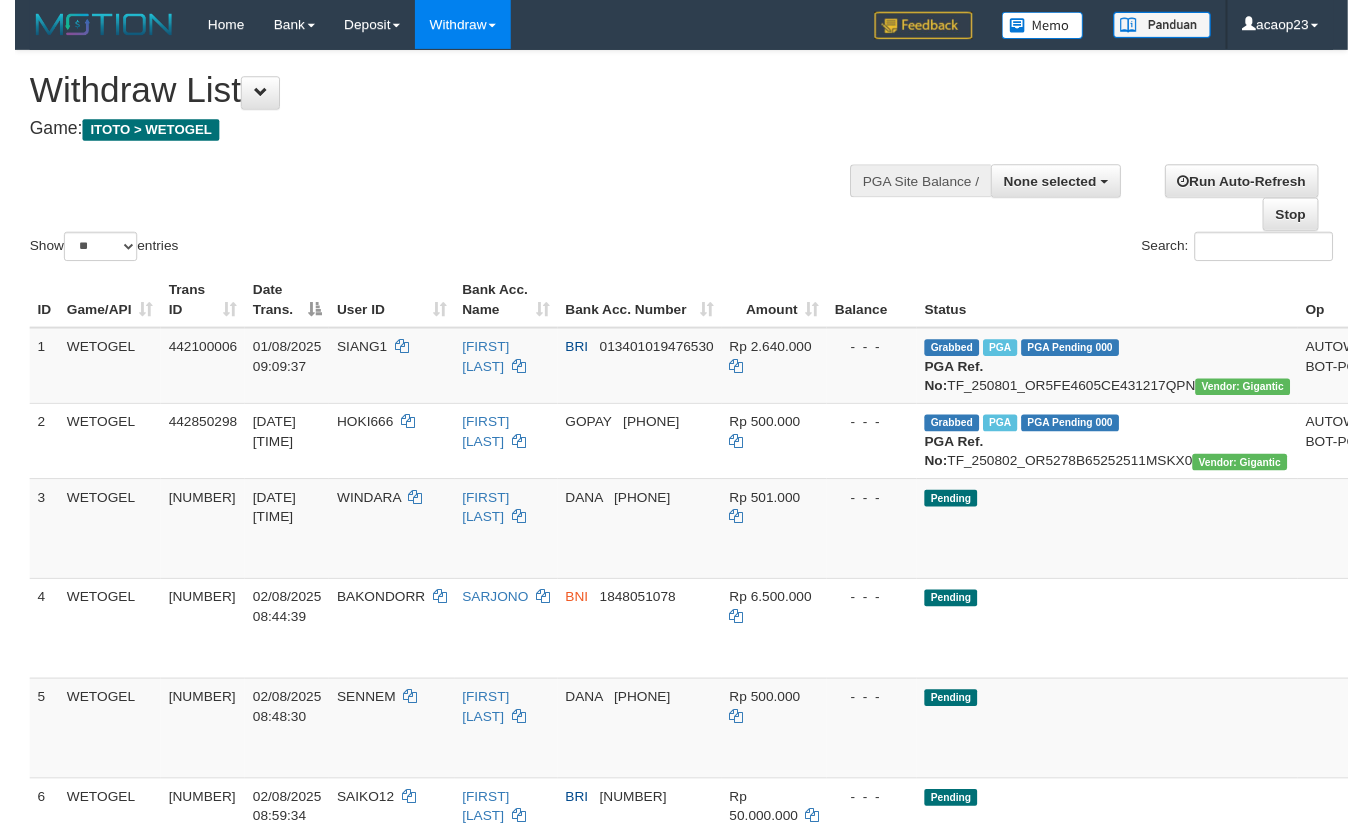 scroll, scrollTop: 0, scrollLeft: 16, axis: horizontal 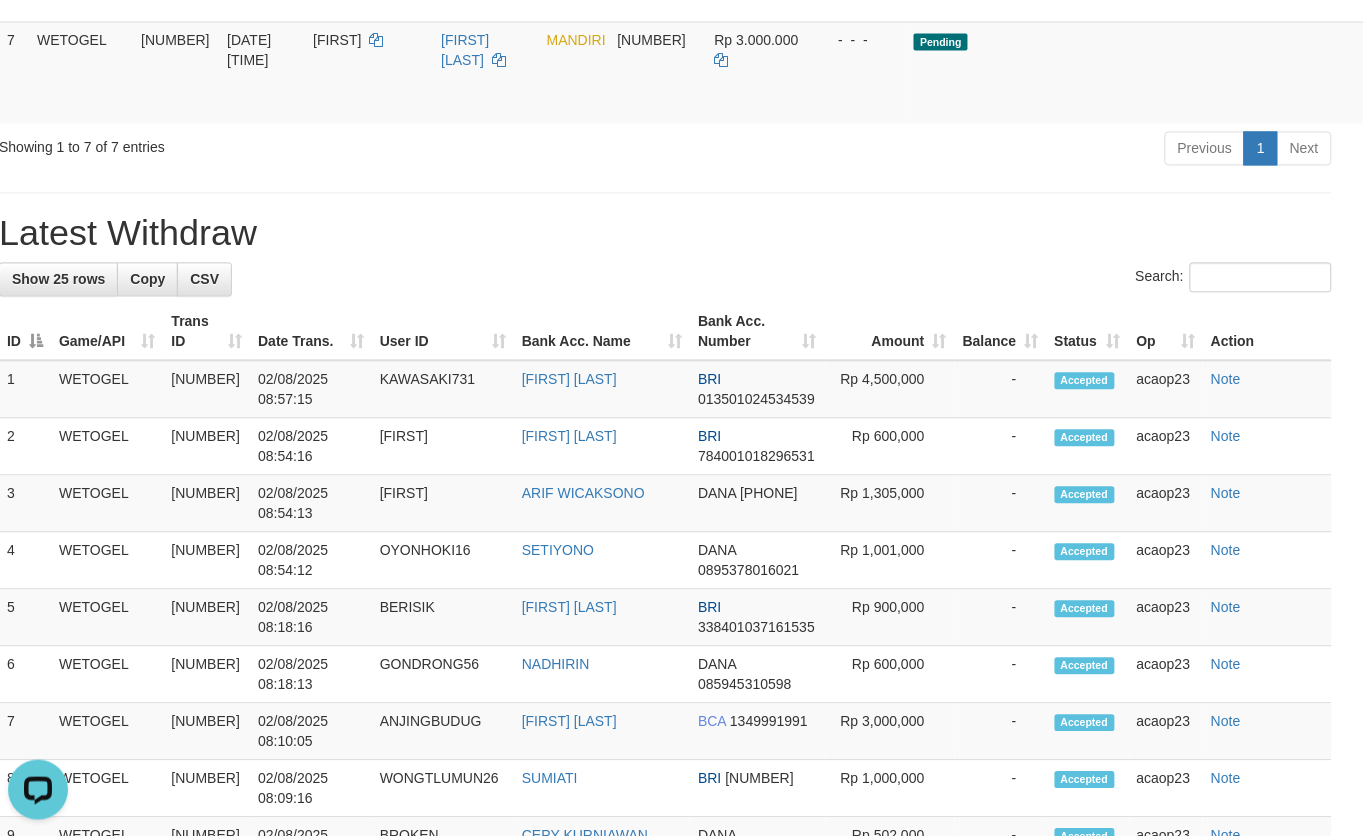 click on "Latest Withdraw" at bounding box center (665, 234) 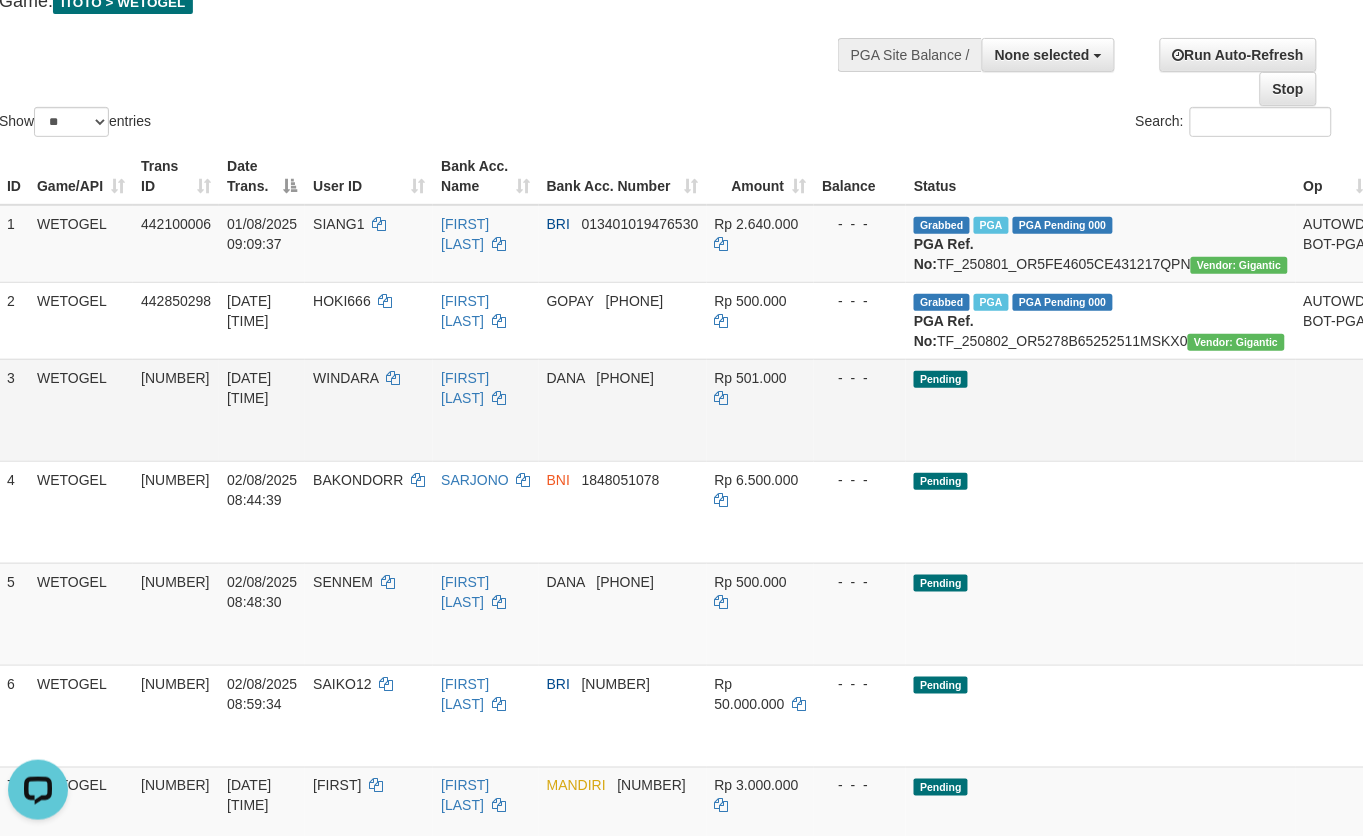 scroll, scrollTop: 125, scrollLeft: 16, axis: both 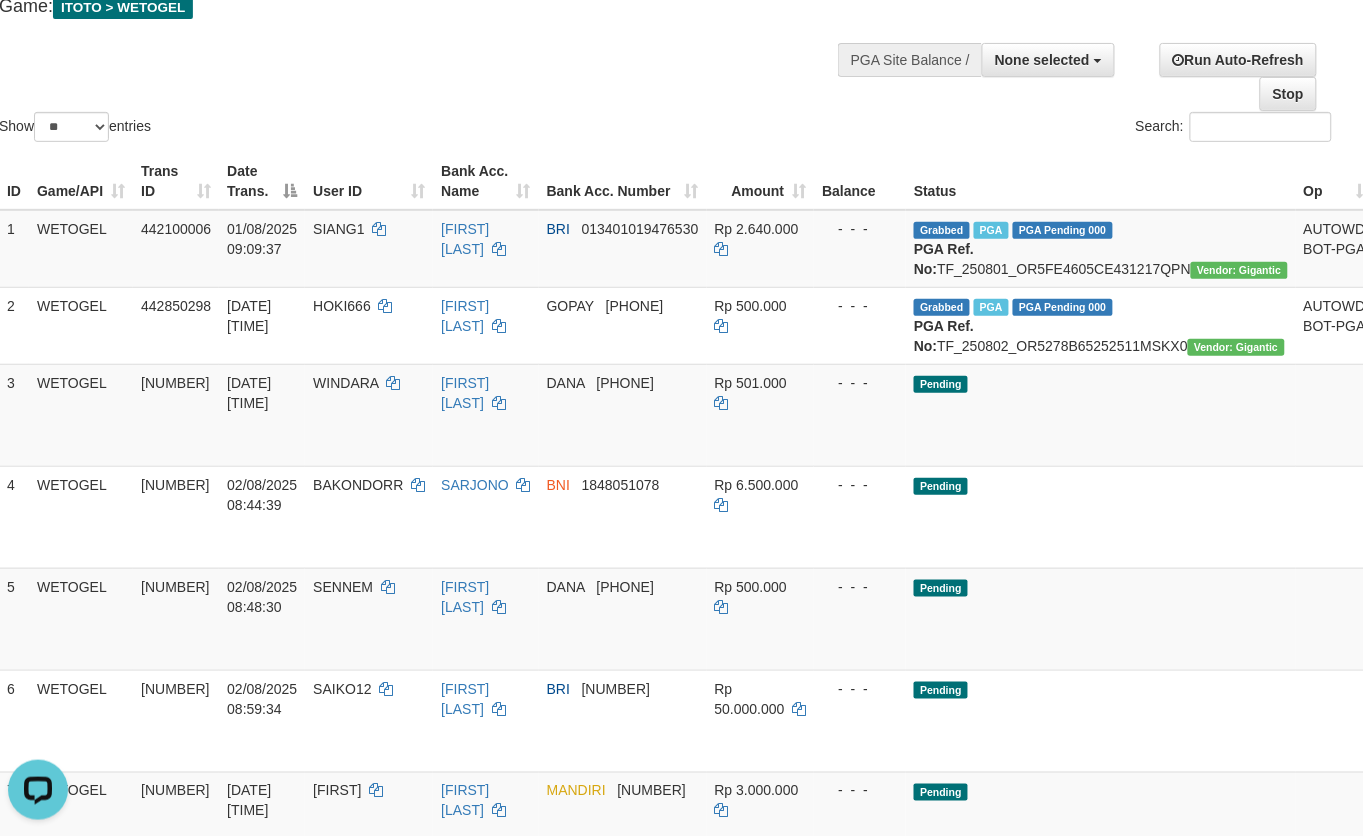 click on "Show  ** ** ** ***  entries Search:" at bounding box center (665, 36) 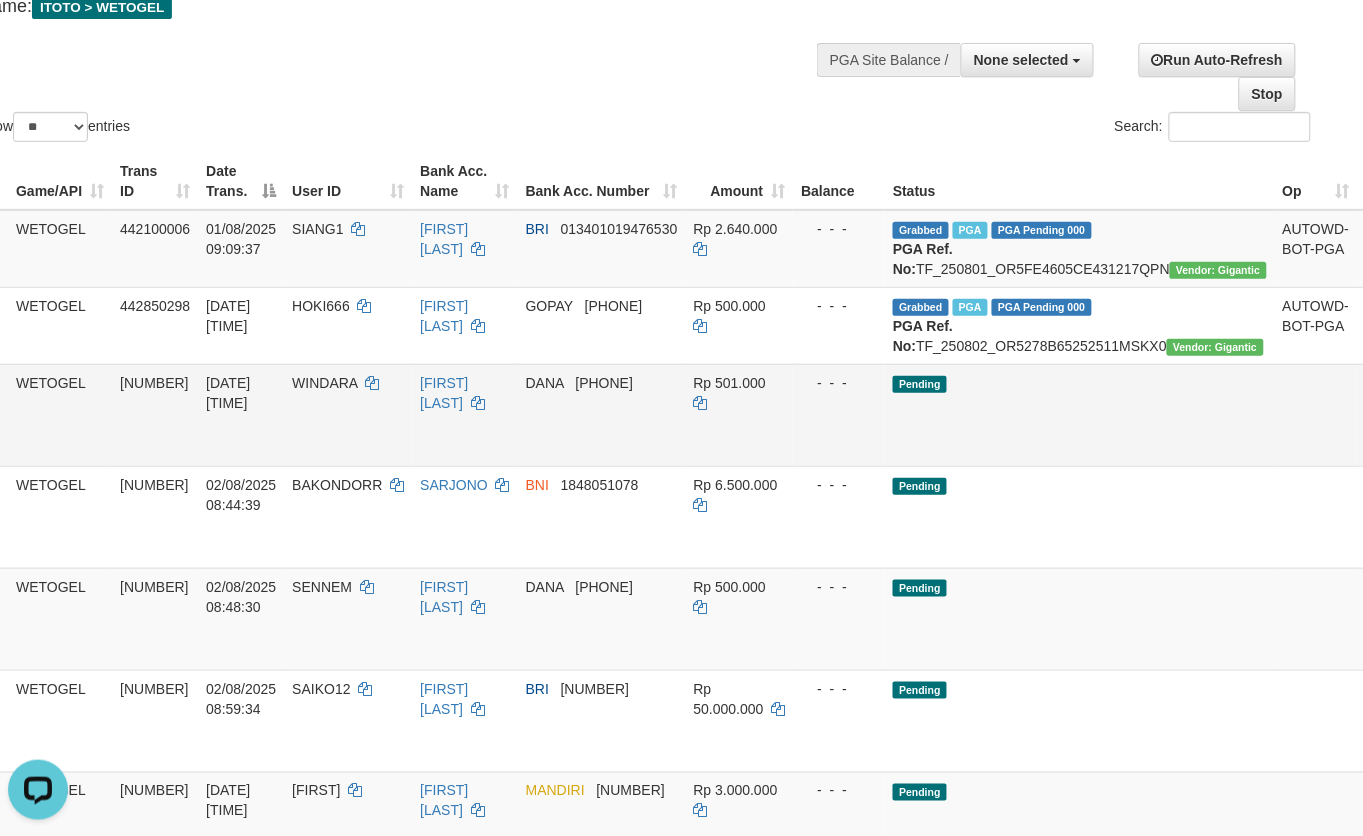 scroll, scrollTop: 125, scrollLeft: 55, axis: both 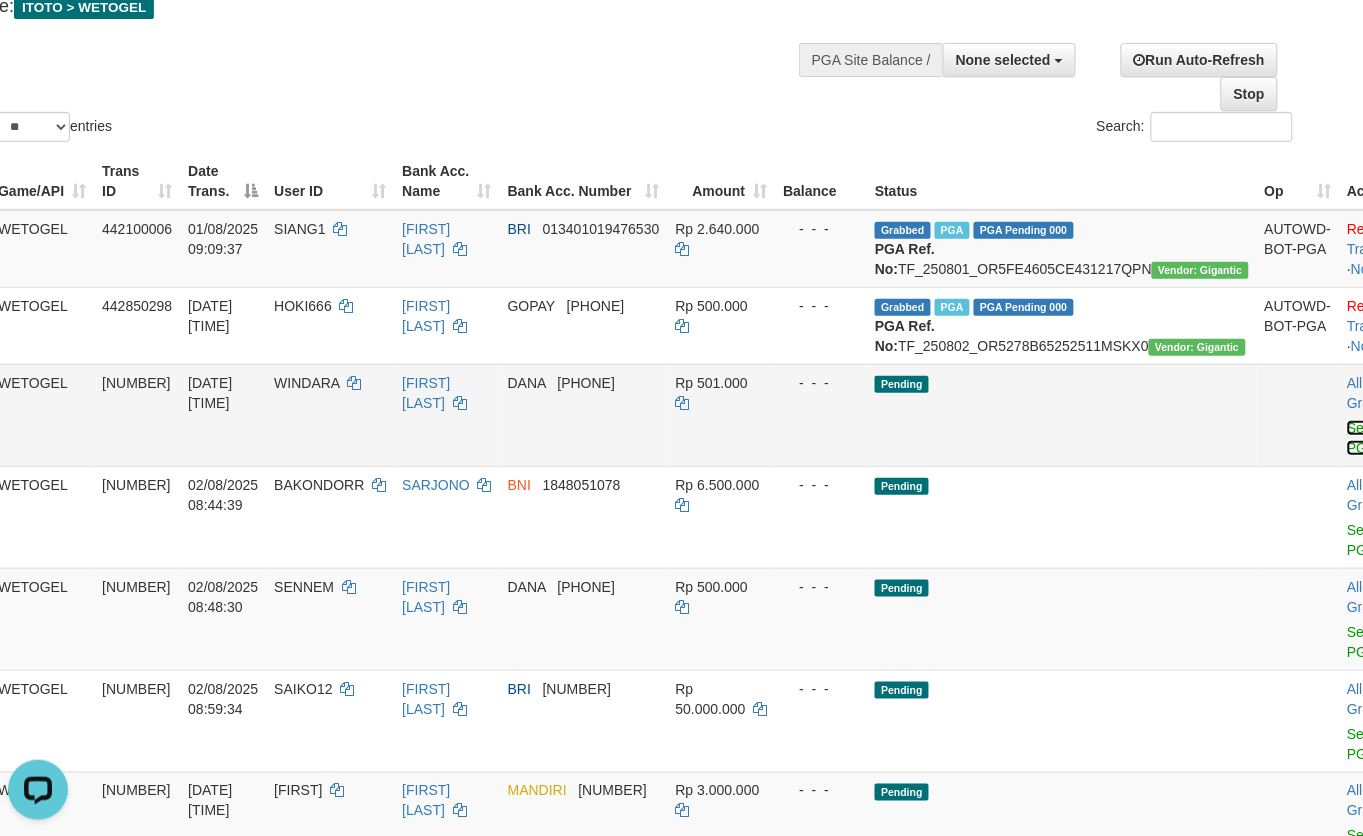 click on "Send PGA" at bounding box center [1363, 438] 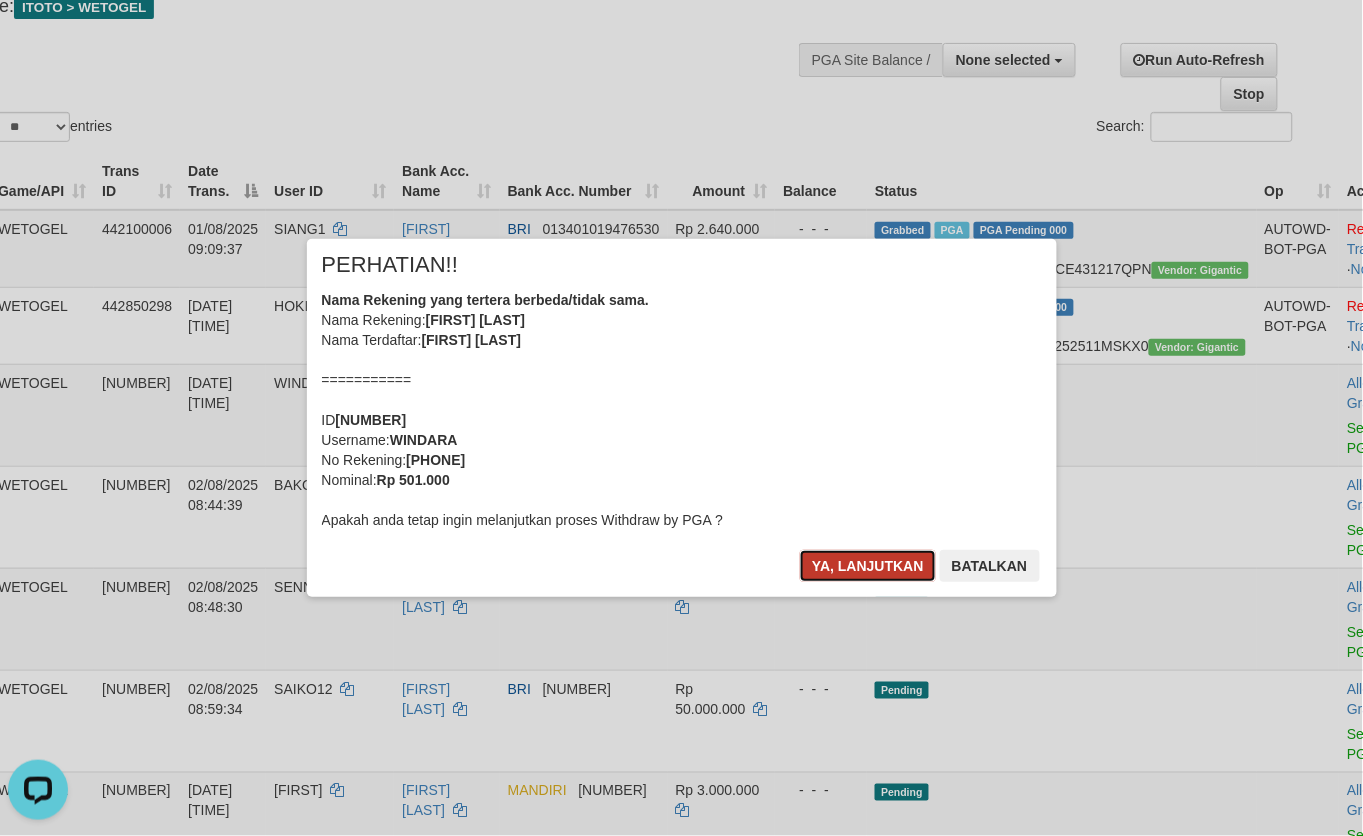 click on "Ya, lanjutkan" at bounding box center [868, 566] 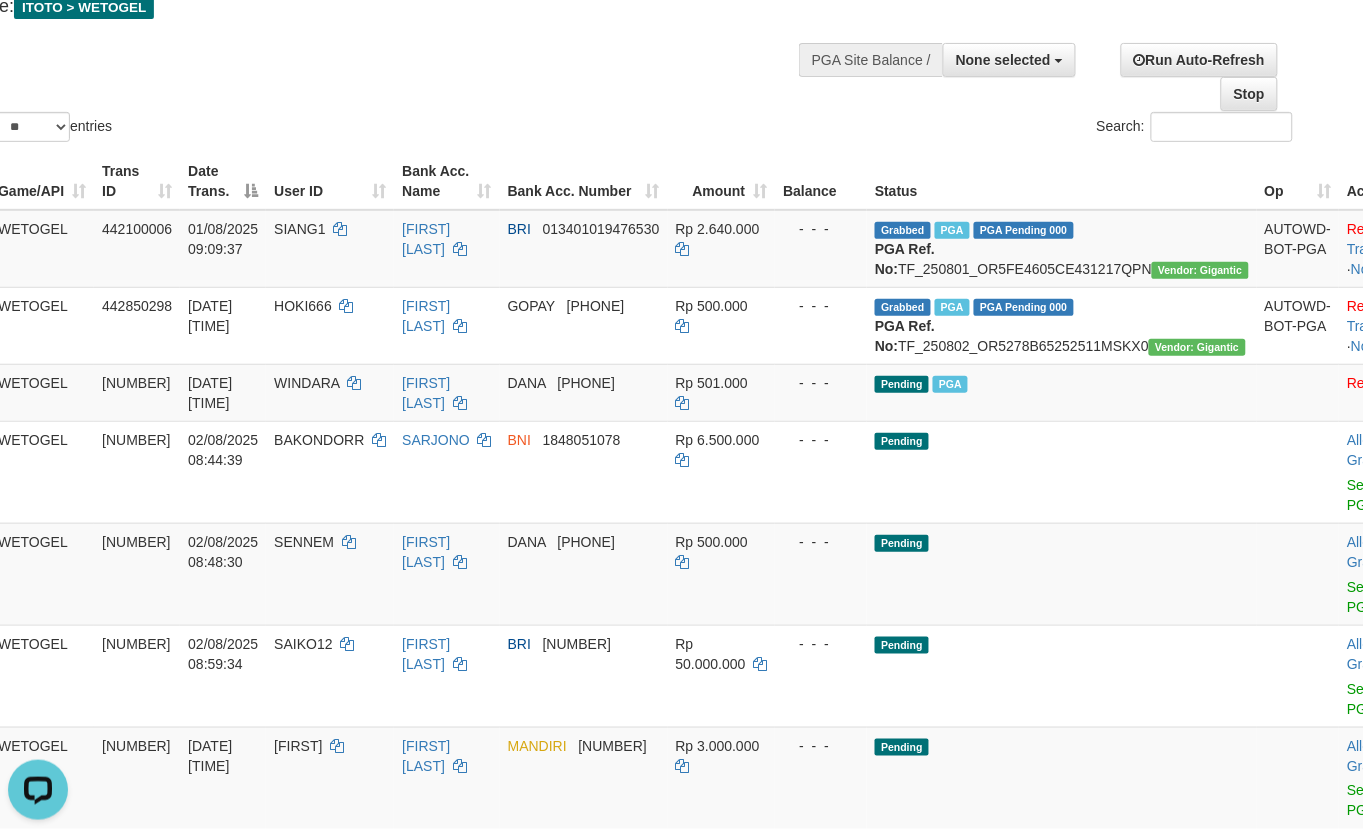 click on "Show  ** ** ** ***  entries Search:" at bounding box center (626, 36) 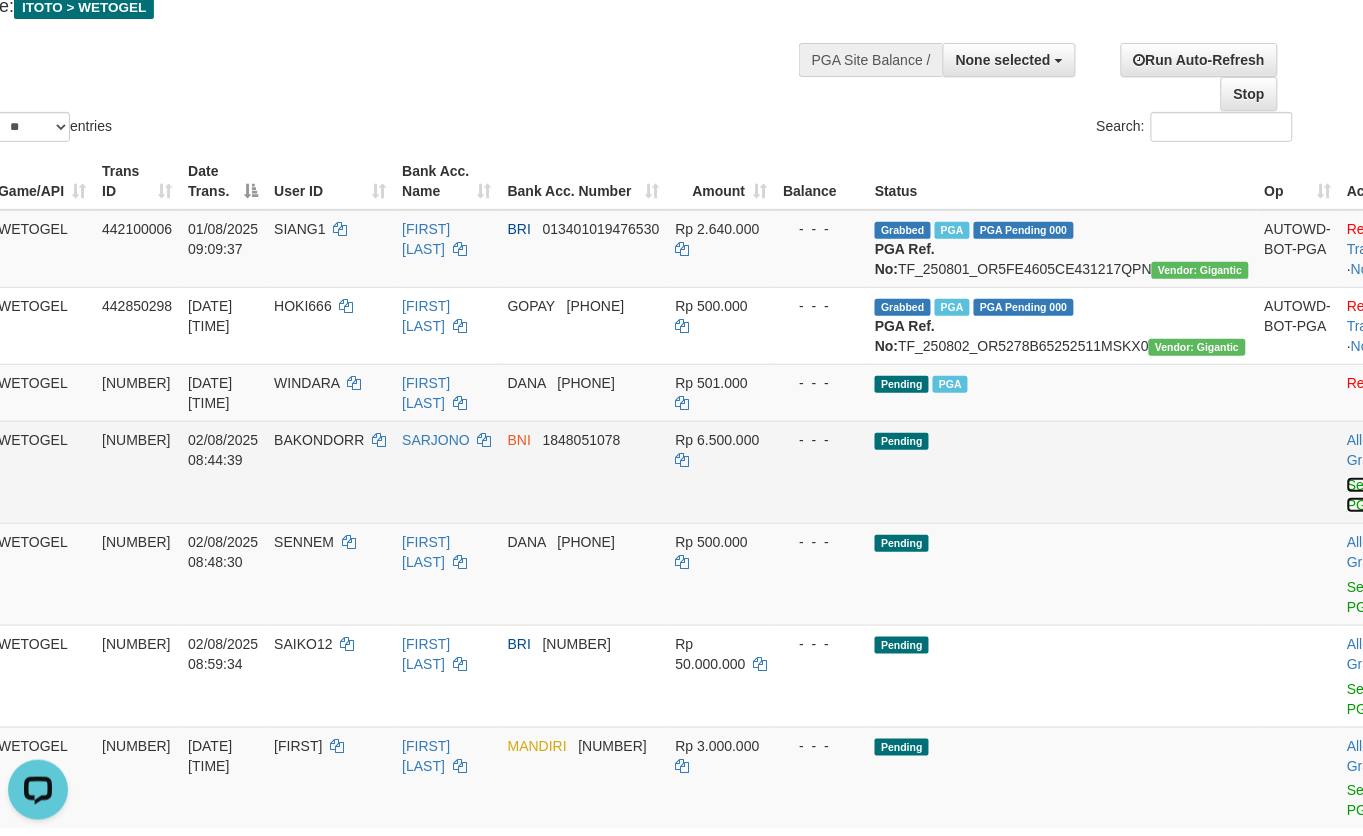 click on "Send PGA" at bounding box center [1363, 495] 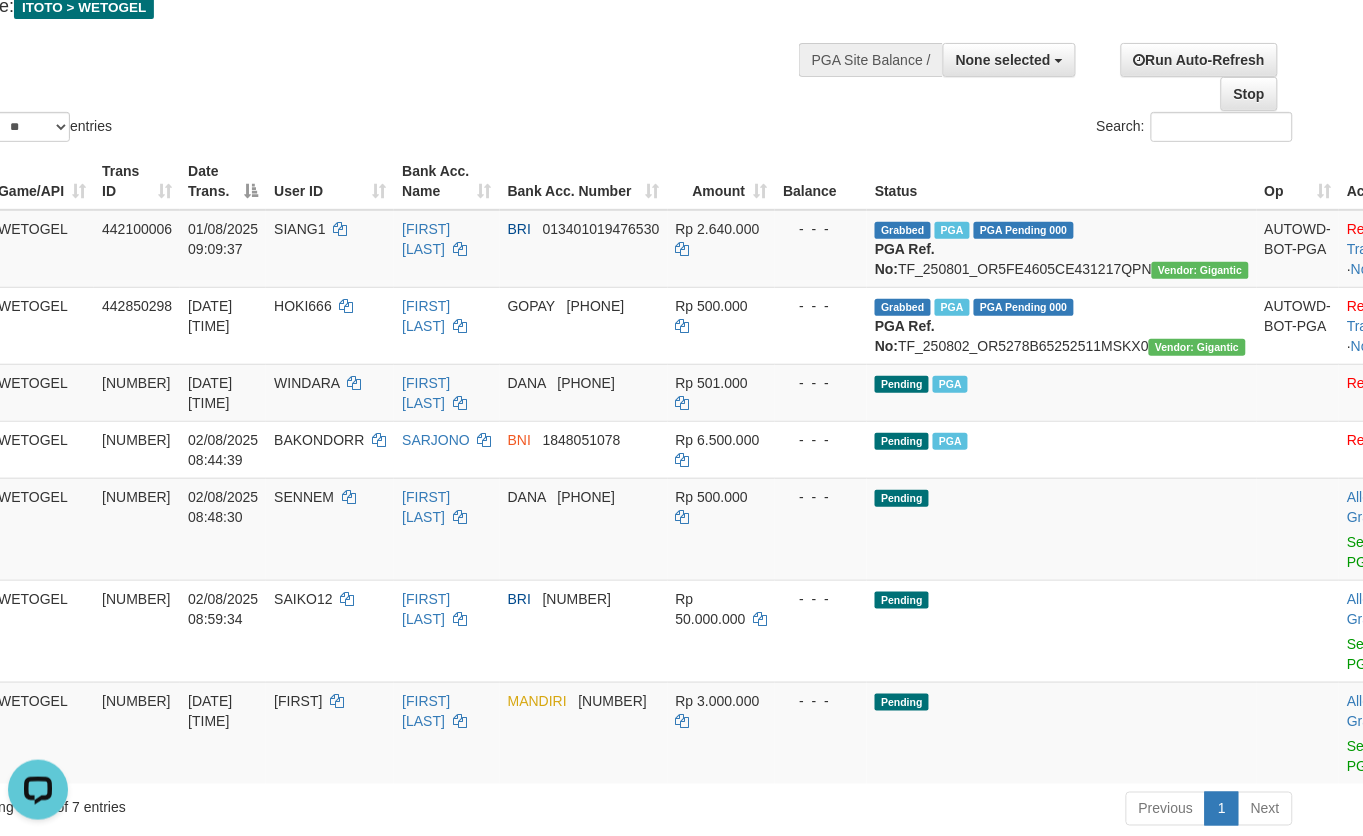 click on "Show  ** ** ** ***  entries Search:" at bounding box center (626, 36) 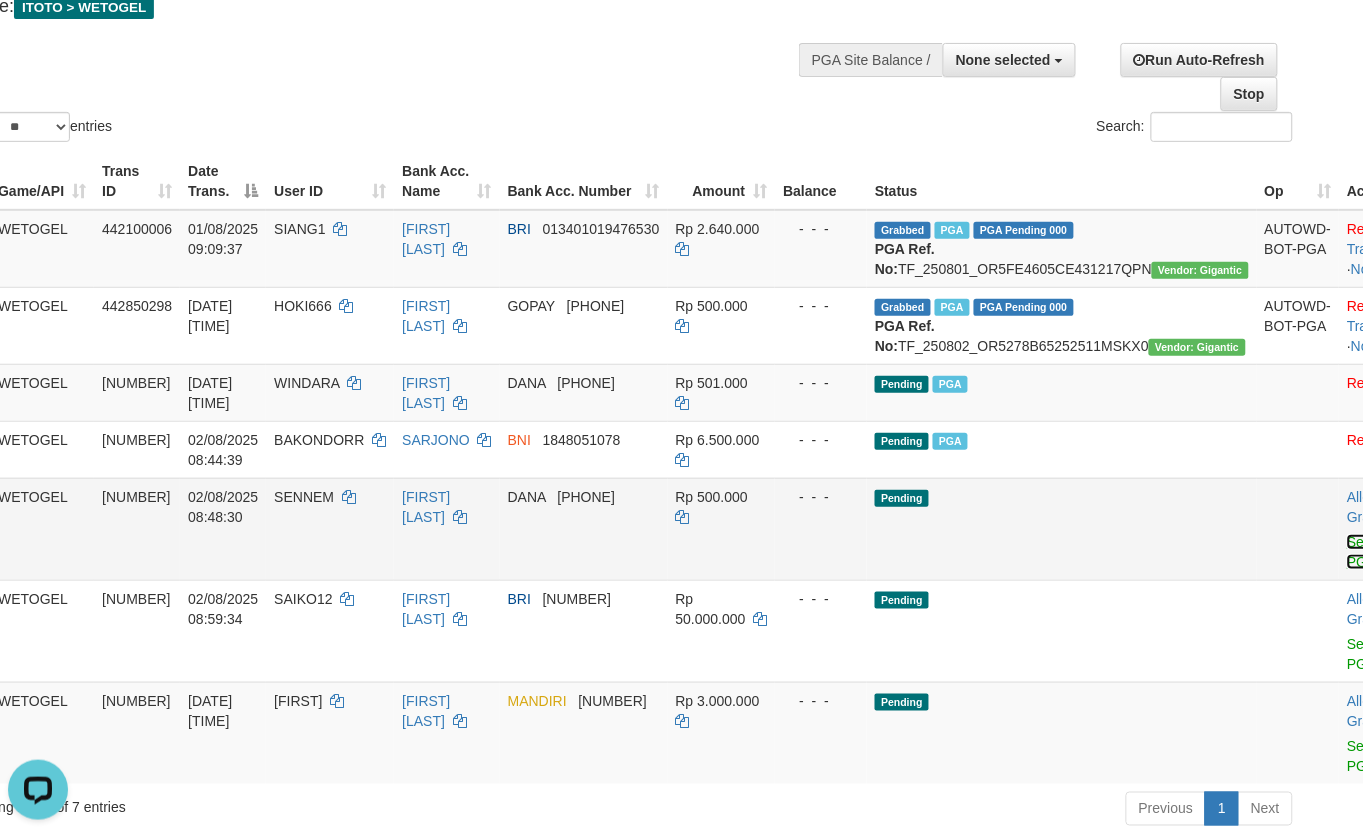 click on "Send PGA" at bounding box center (1363, 552) 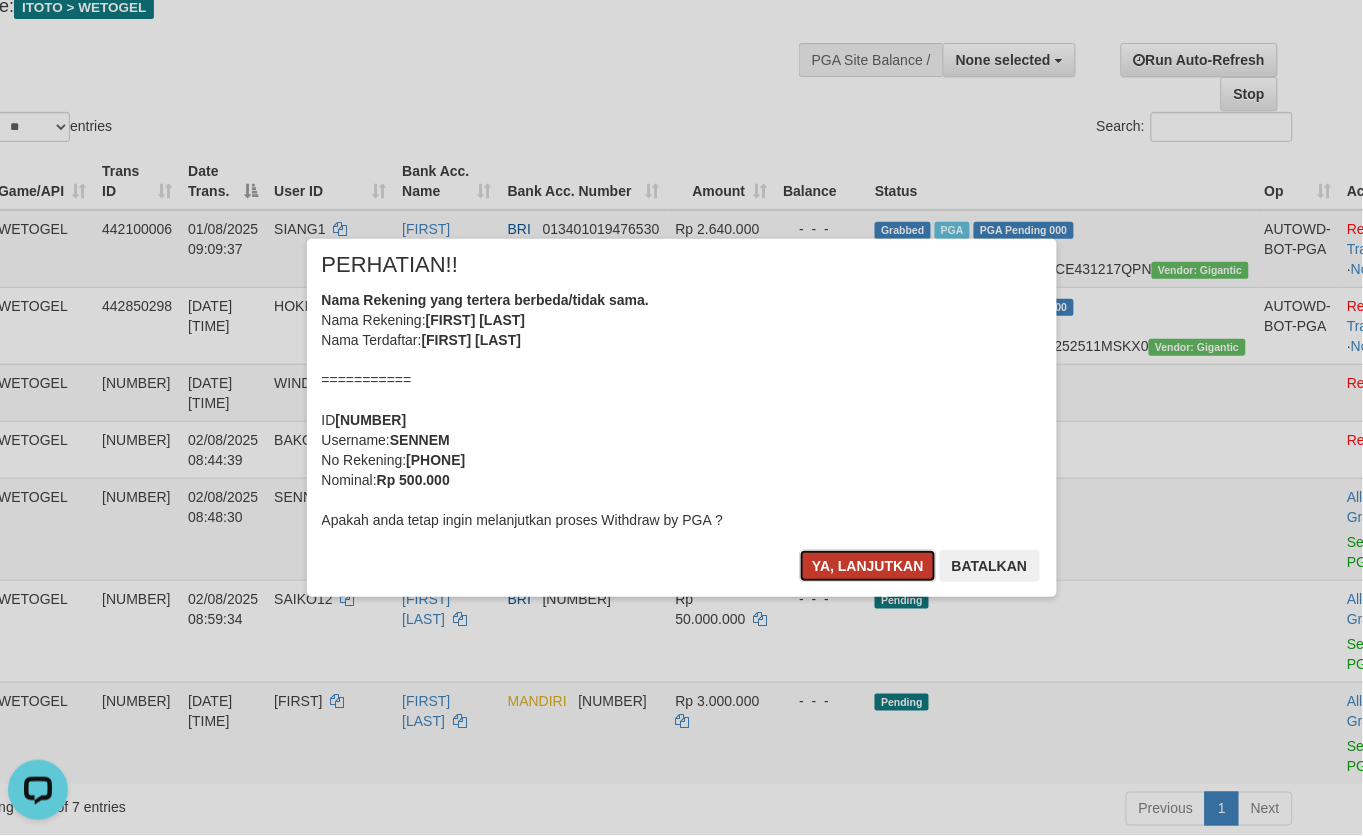 click on "Ya, lanjutkan" at bounding box center (868, 566) 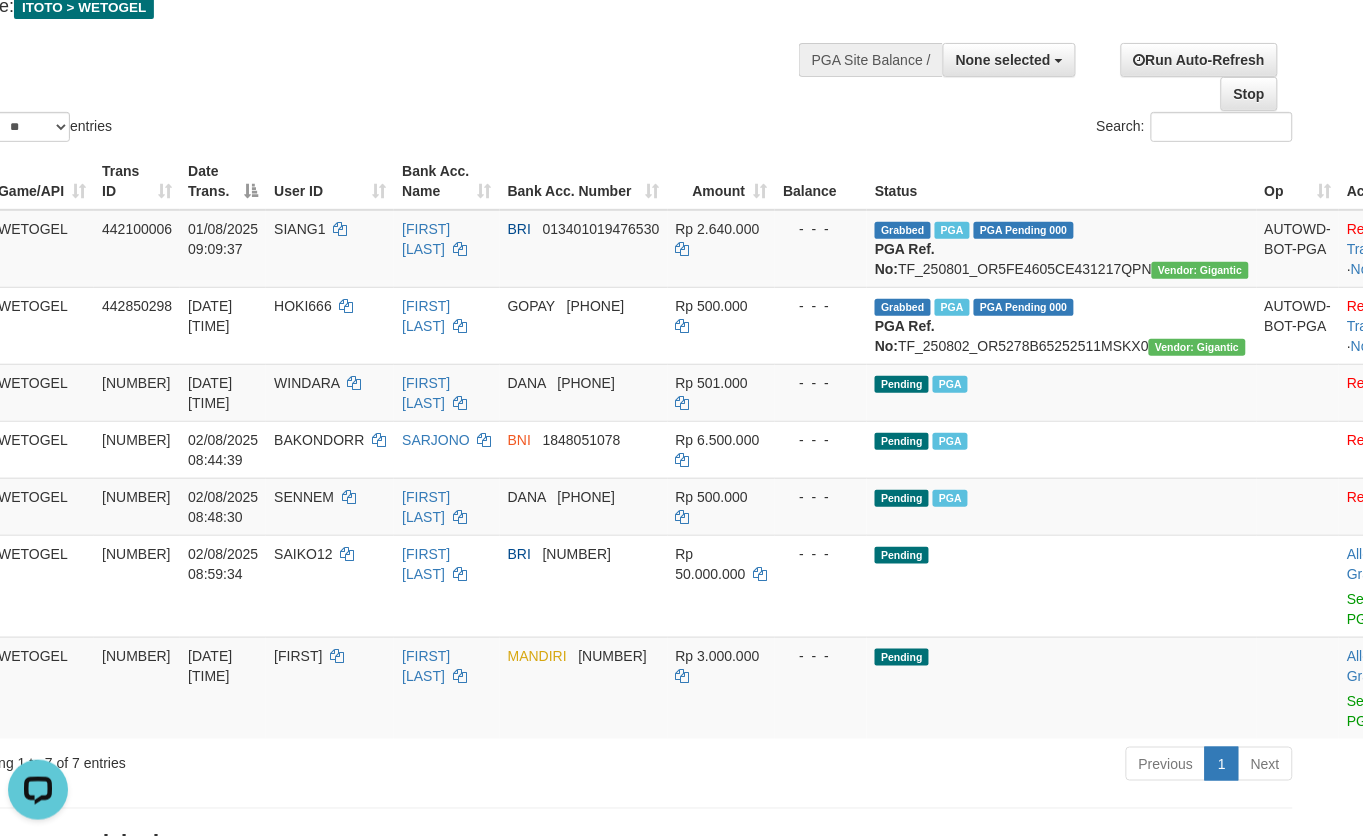 click on "Show  ** ** ** ***  entries Search:" at bounding box center (626, 36) 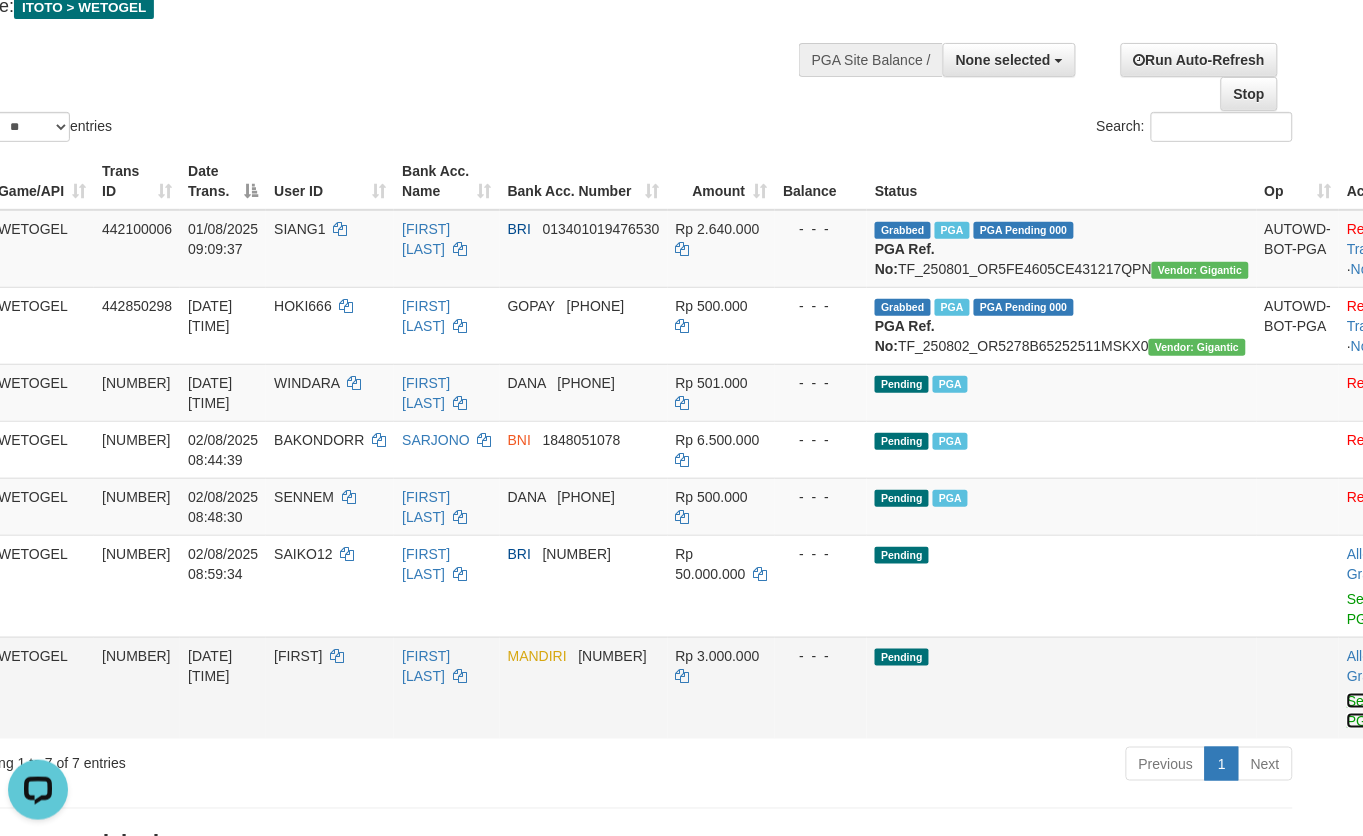 click on "Send PGA" at bounding box center (1363, 711) 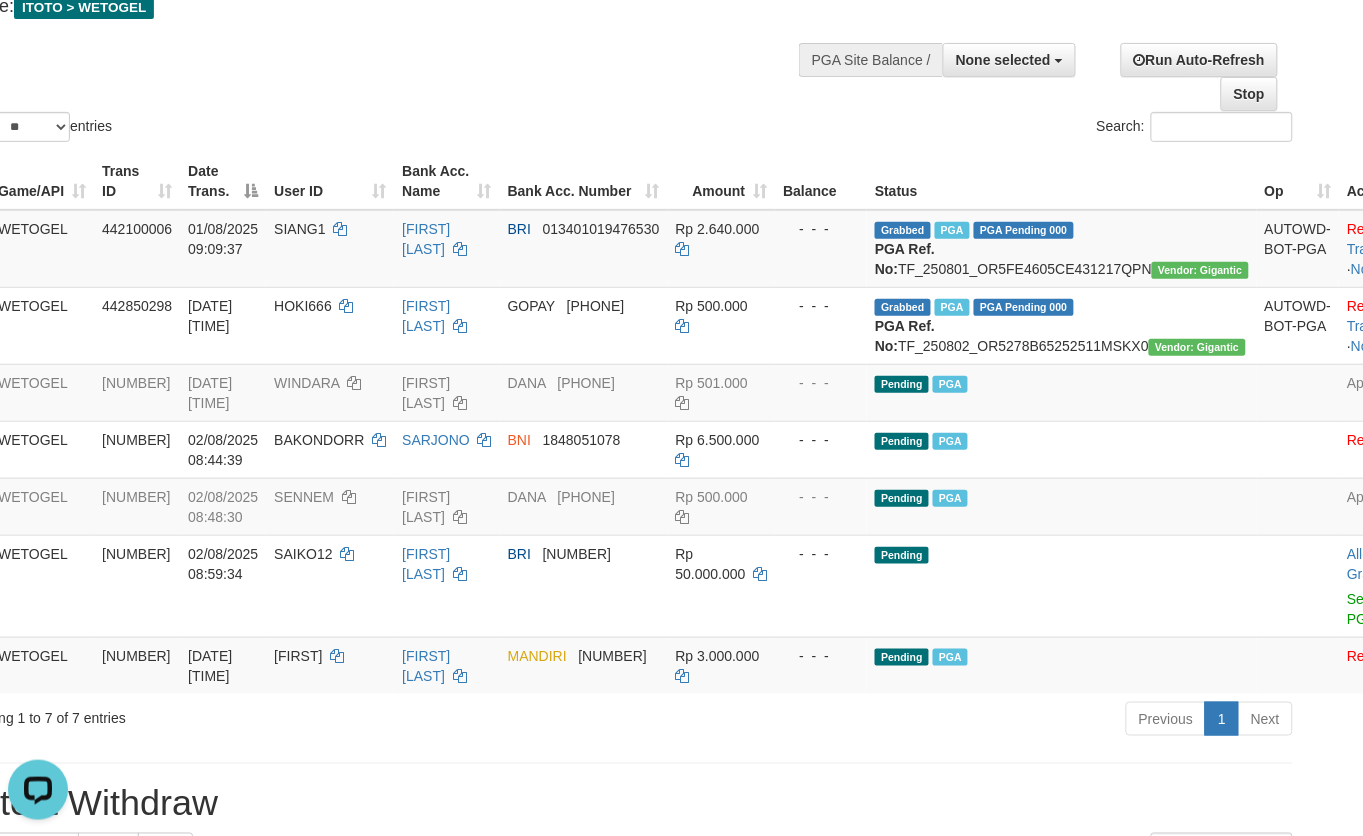 click on "Show  ** ** ** ***  entries Search:" at bounding box center [626, 36] 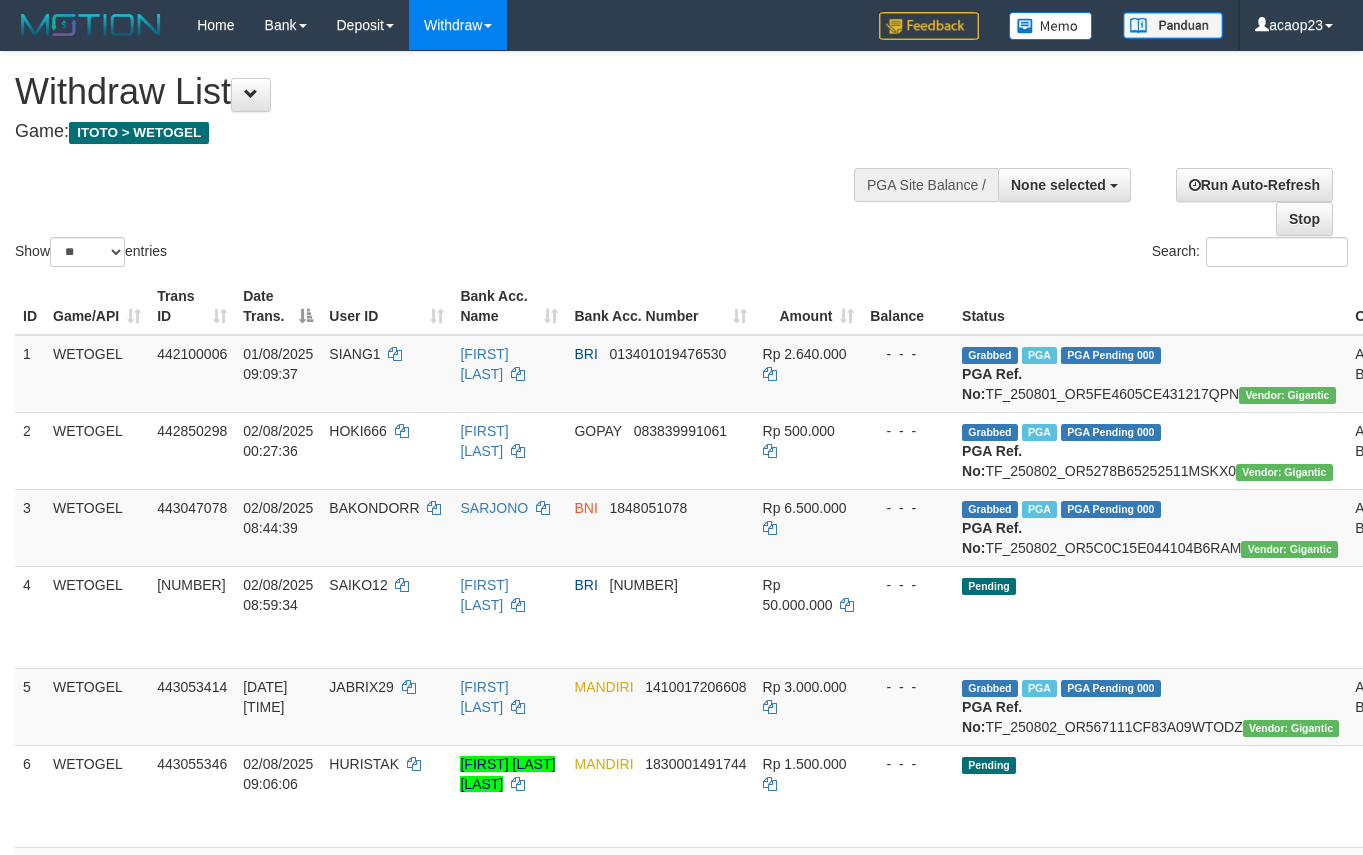 select 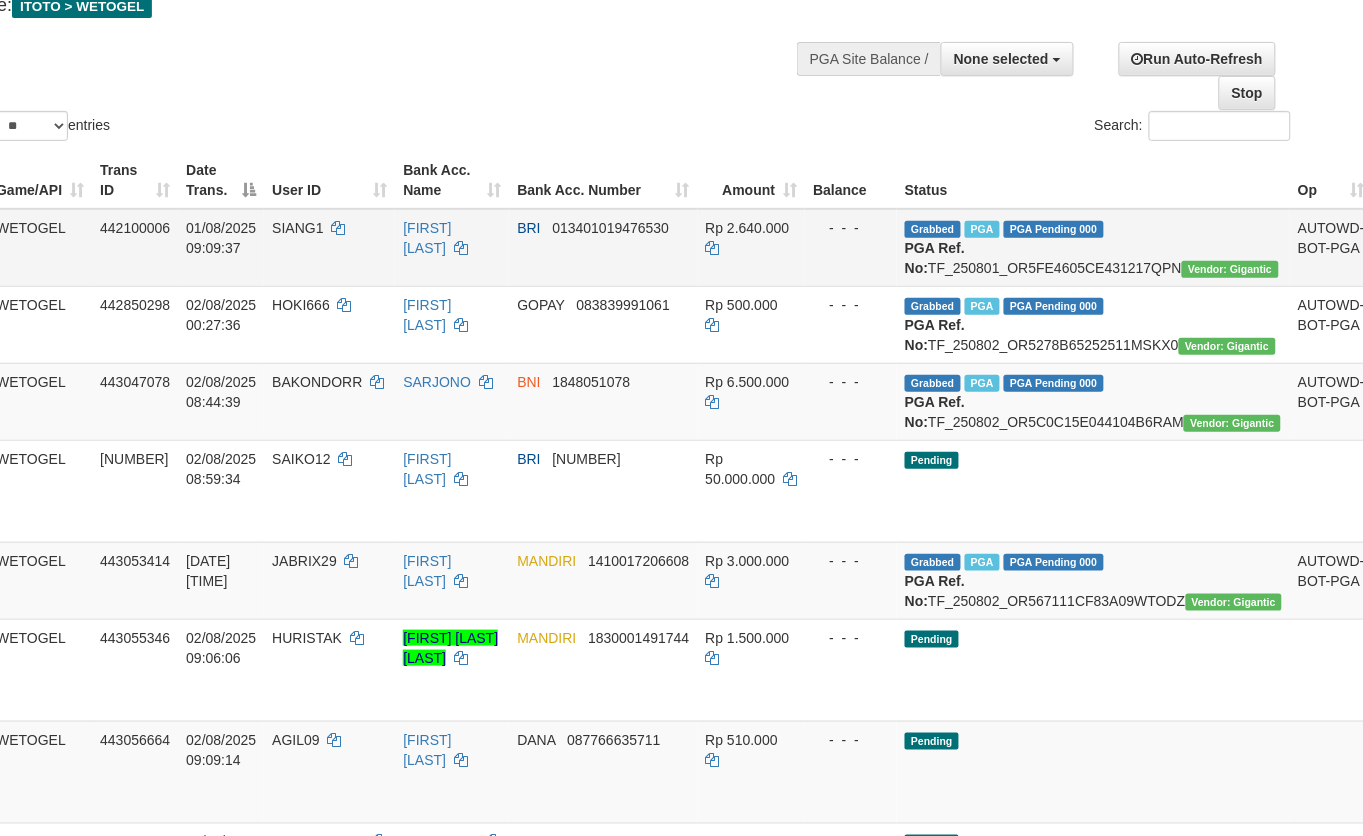 scroll, scrollTop: 126, scrollLeft: 60, axis: both 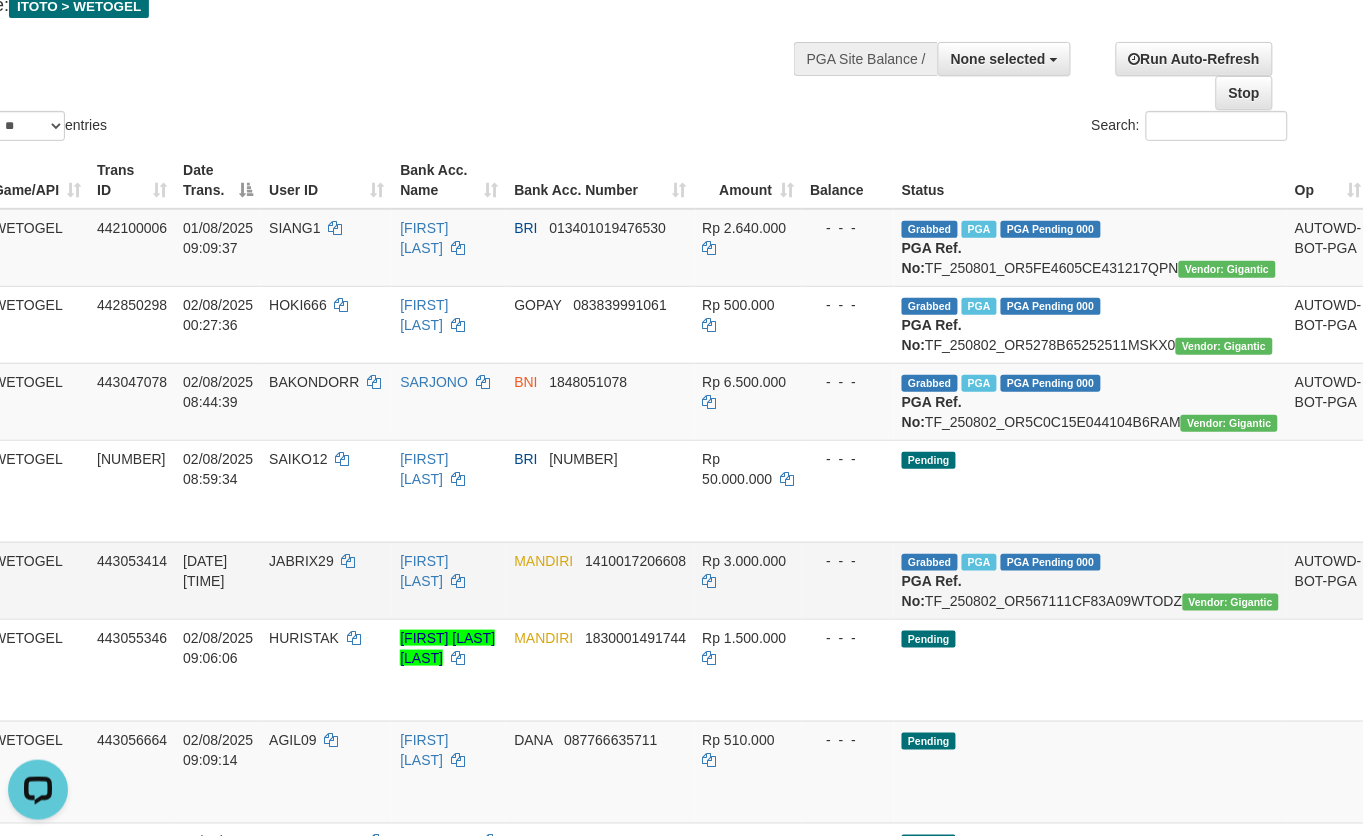 click on "Check Trans" at bounding box center [1419, 571] 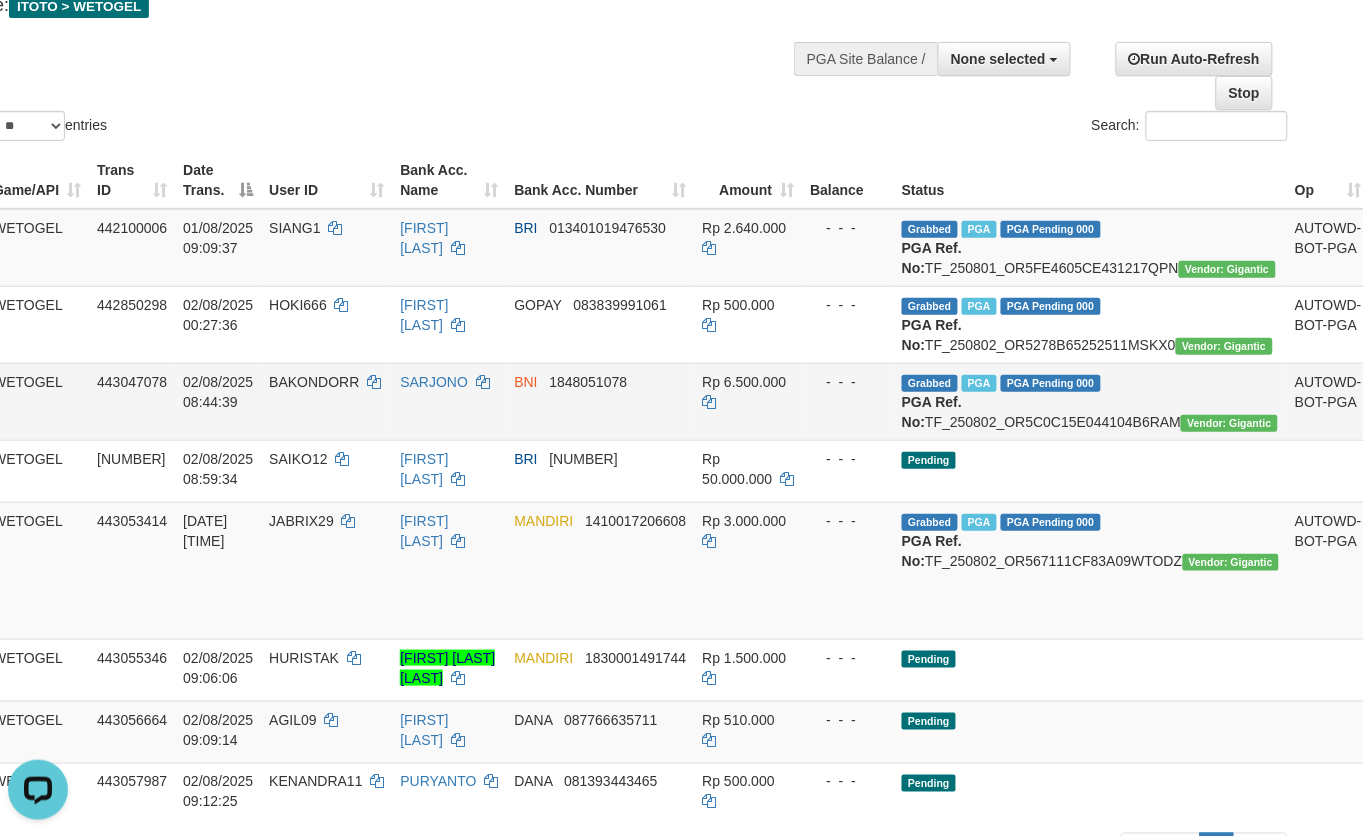 click on "Check Trans" at bounding box center [1419, 392] 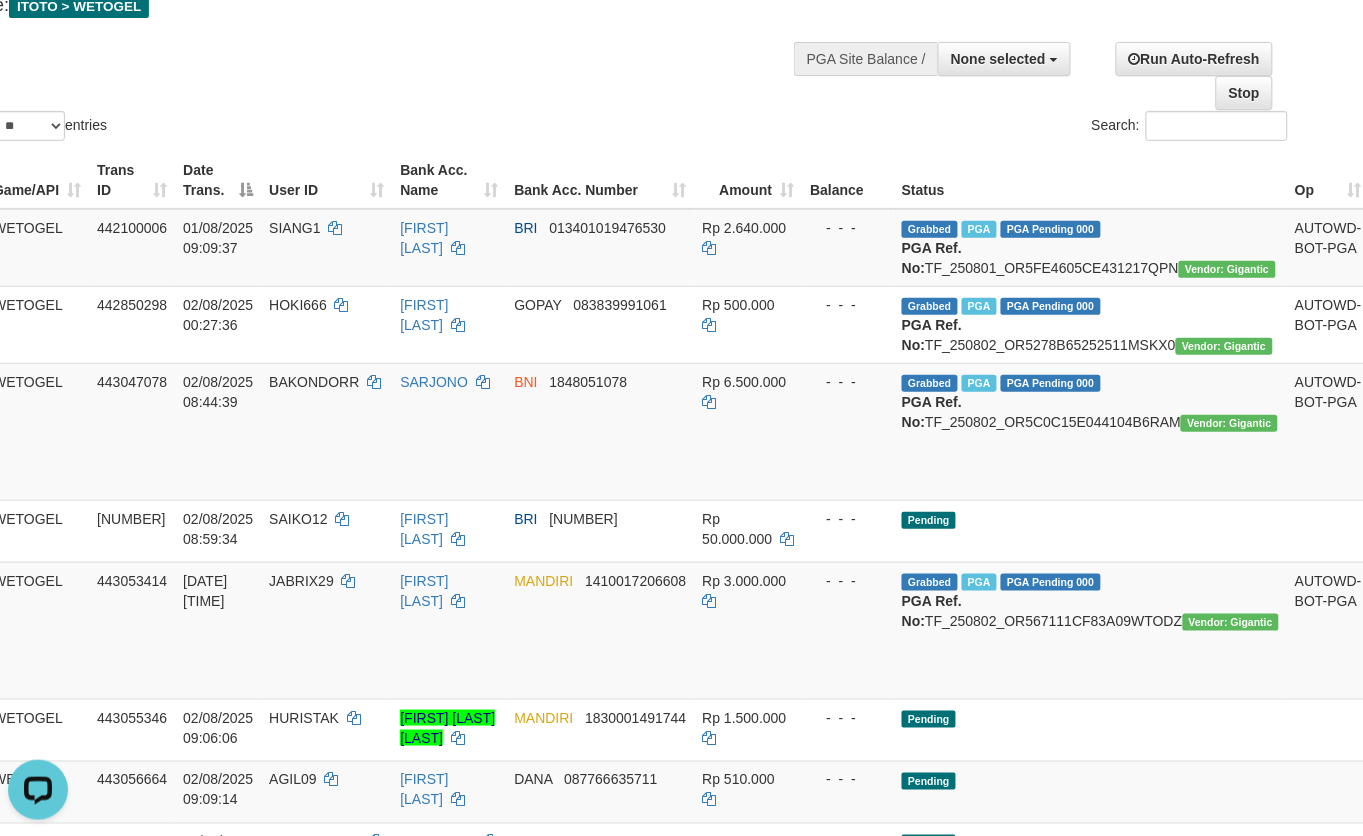 click on "Show  ** ** ** ***  entries Search:" at bounding box center (621, 35) 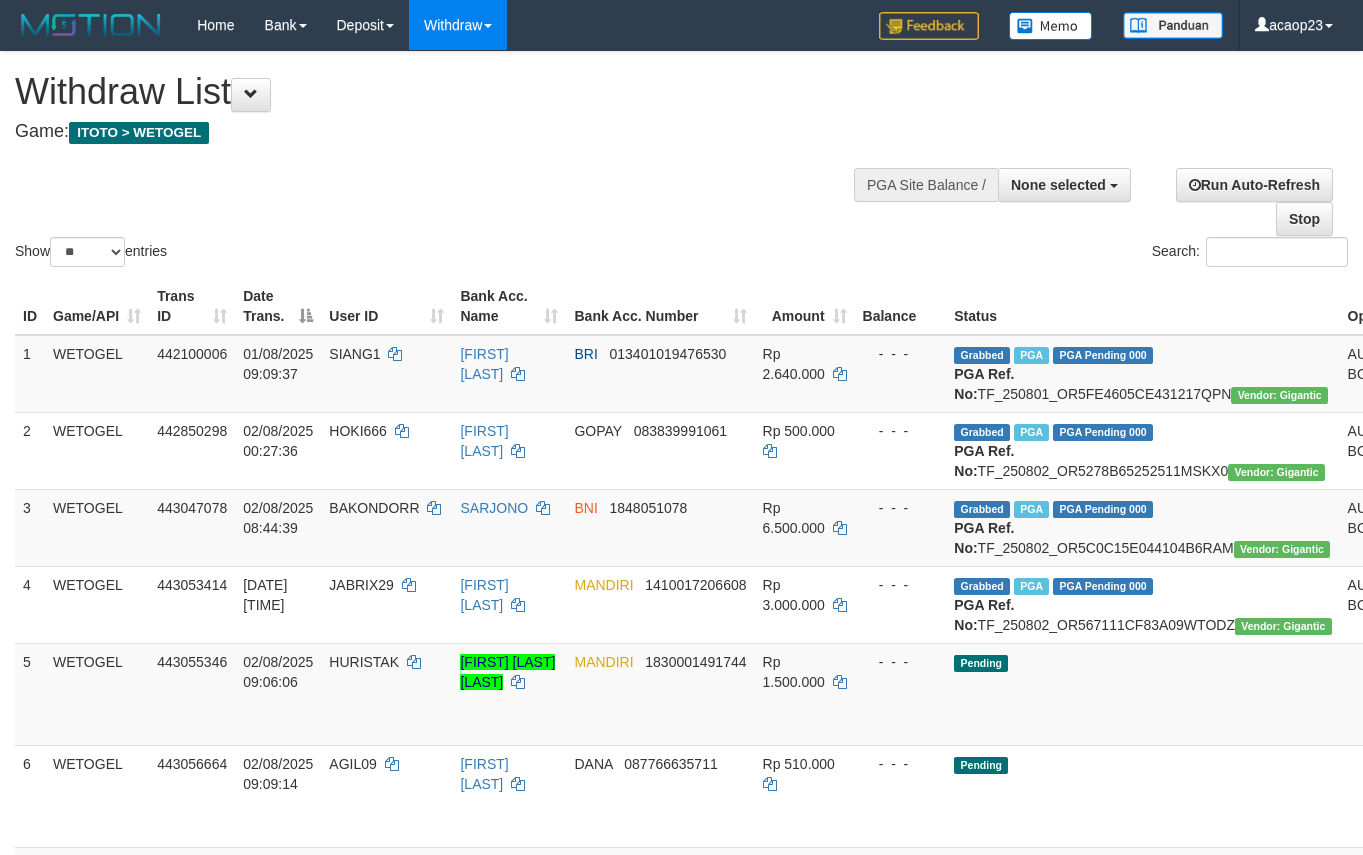 select 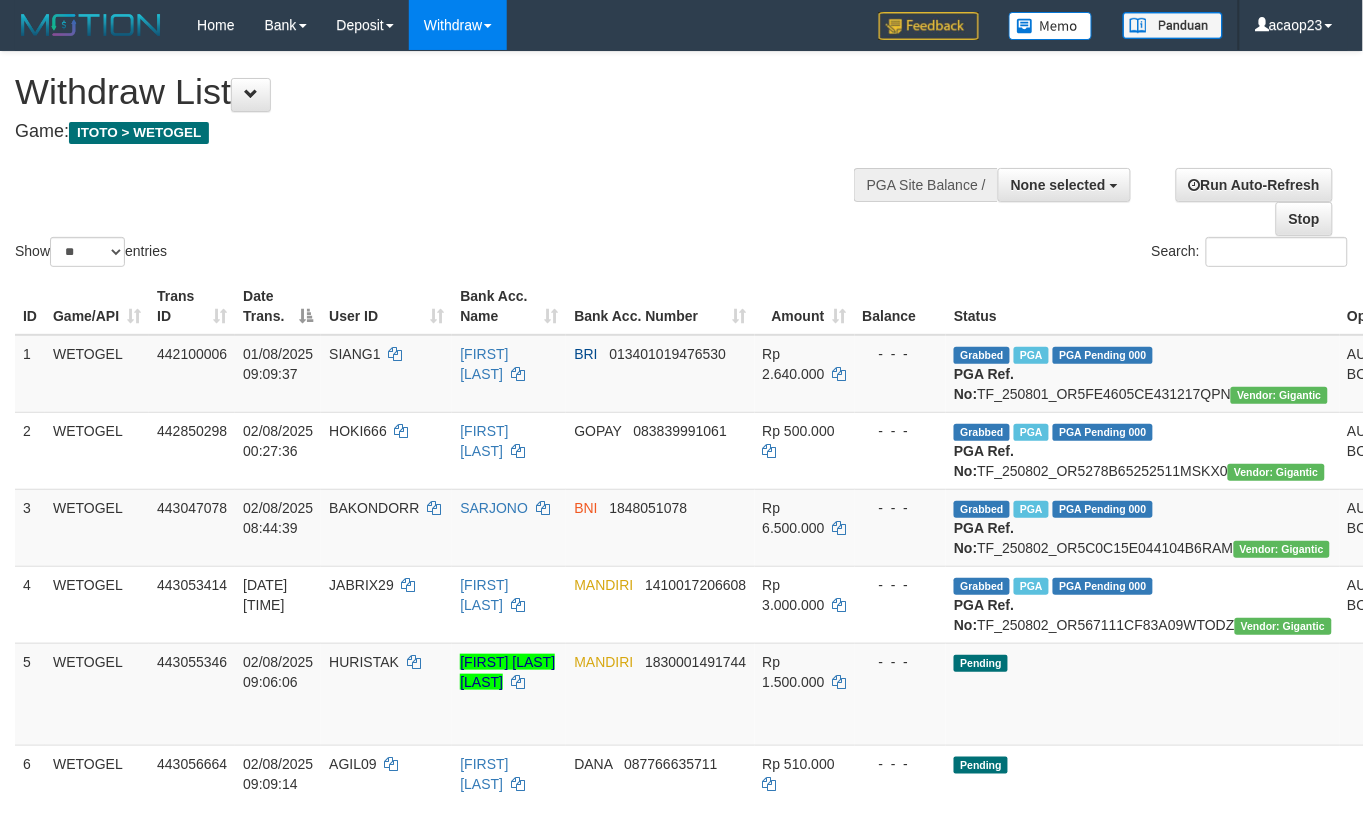 scroll, scrollTop: 127, scrollLeft: 52, axis: both 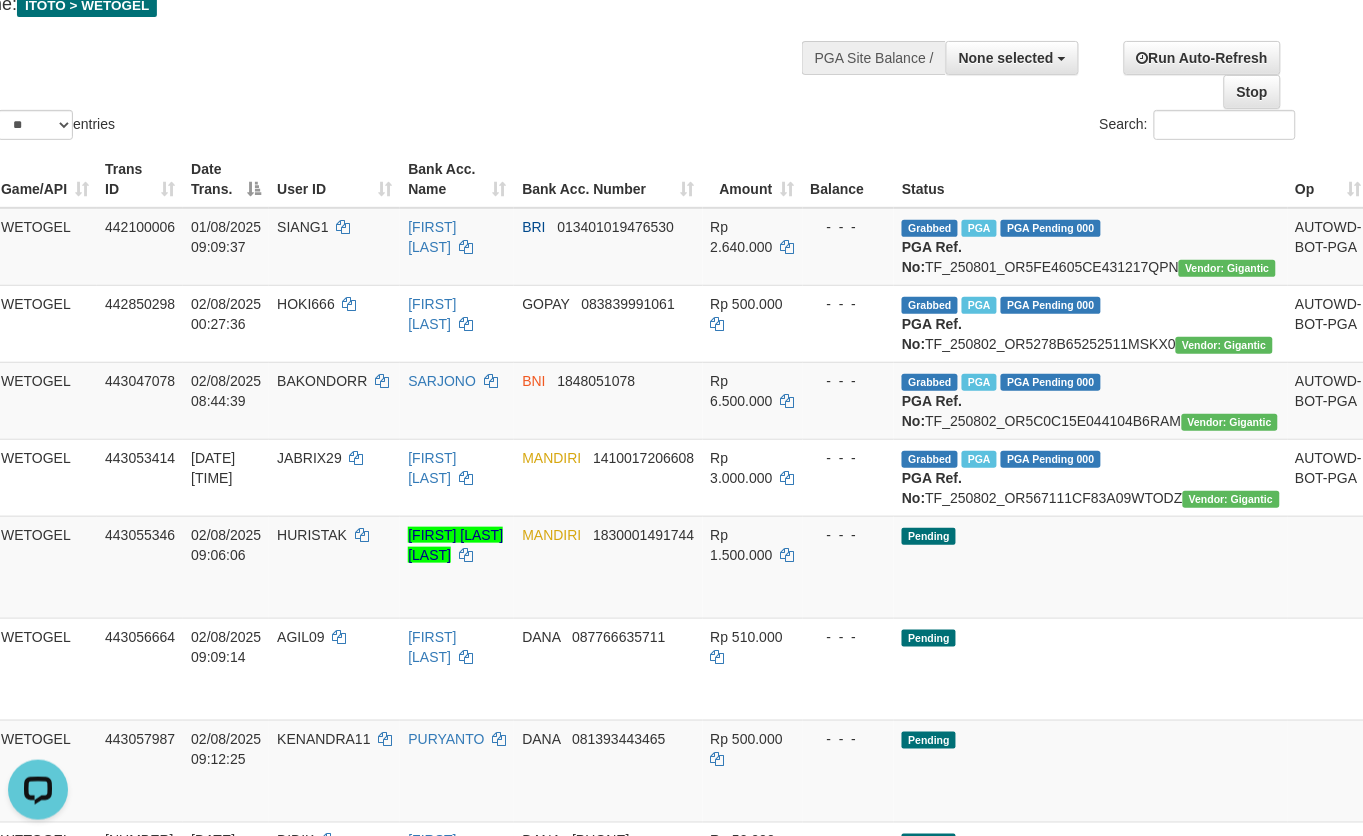 click on "Show  ** ** ** ***  entries Search:" at bounding box center (629, 34) 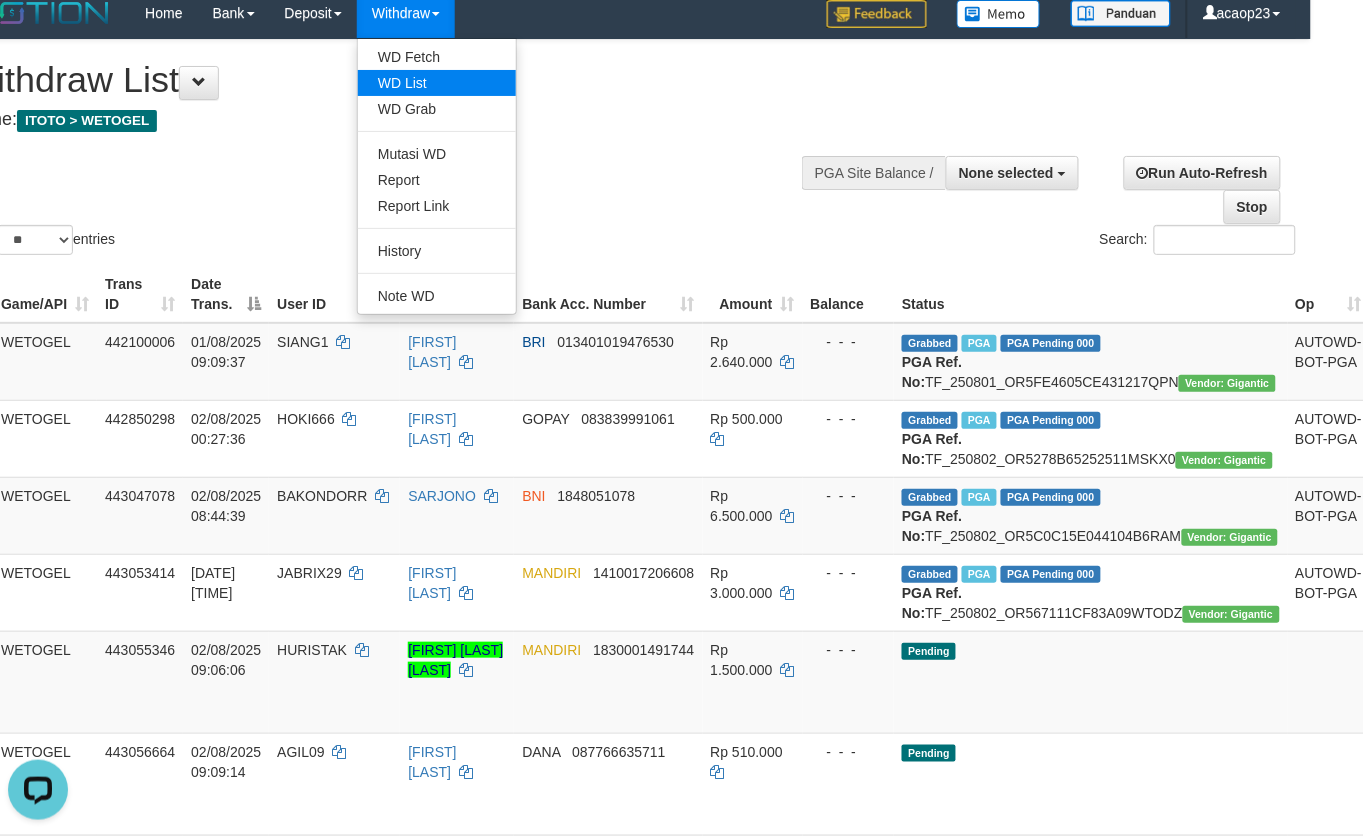 scroll, scrollTop: 0, scrollLeft: 52, axis: horizontal 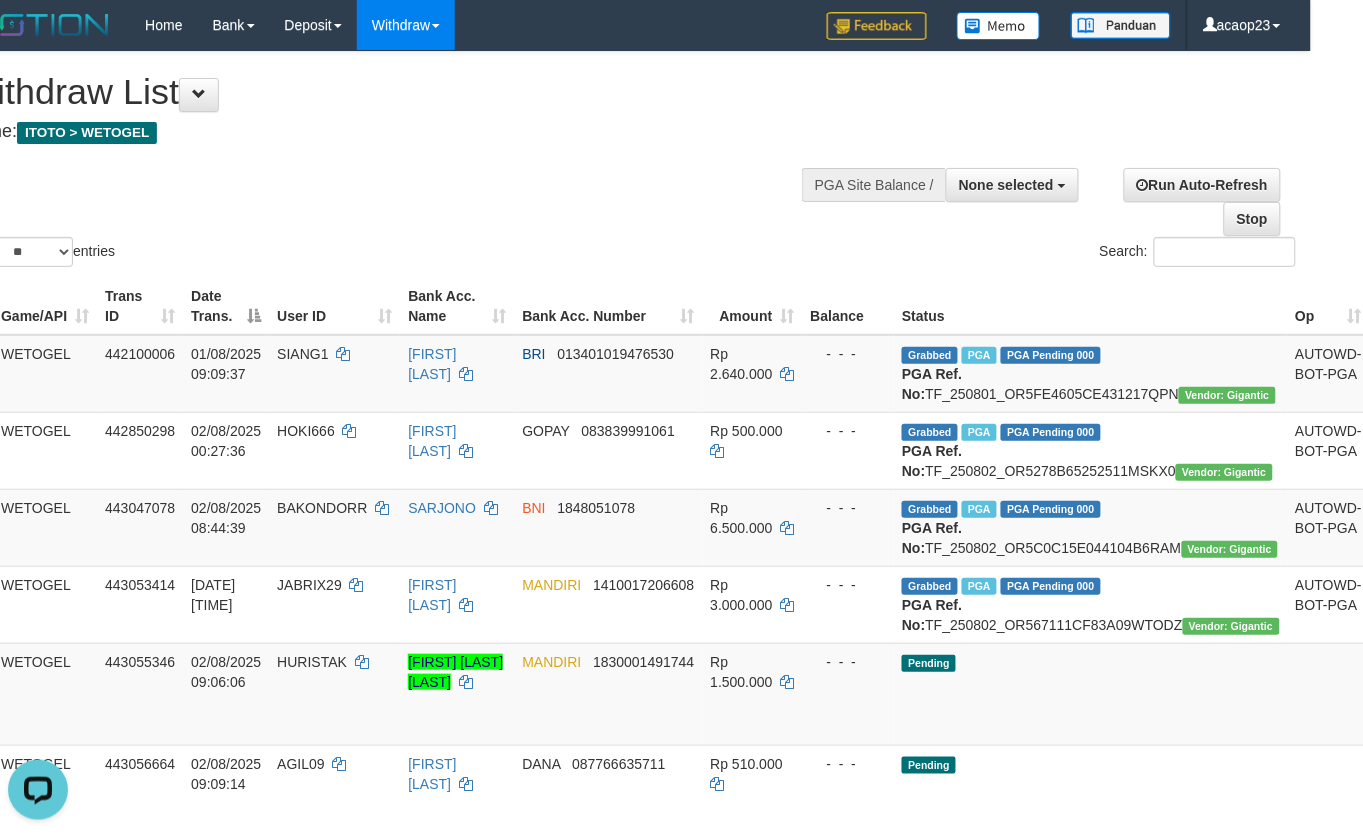 click on "Game:   ITOTO > WETOGEL" at bounding box center [400, 132] 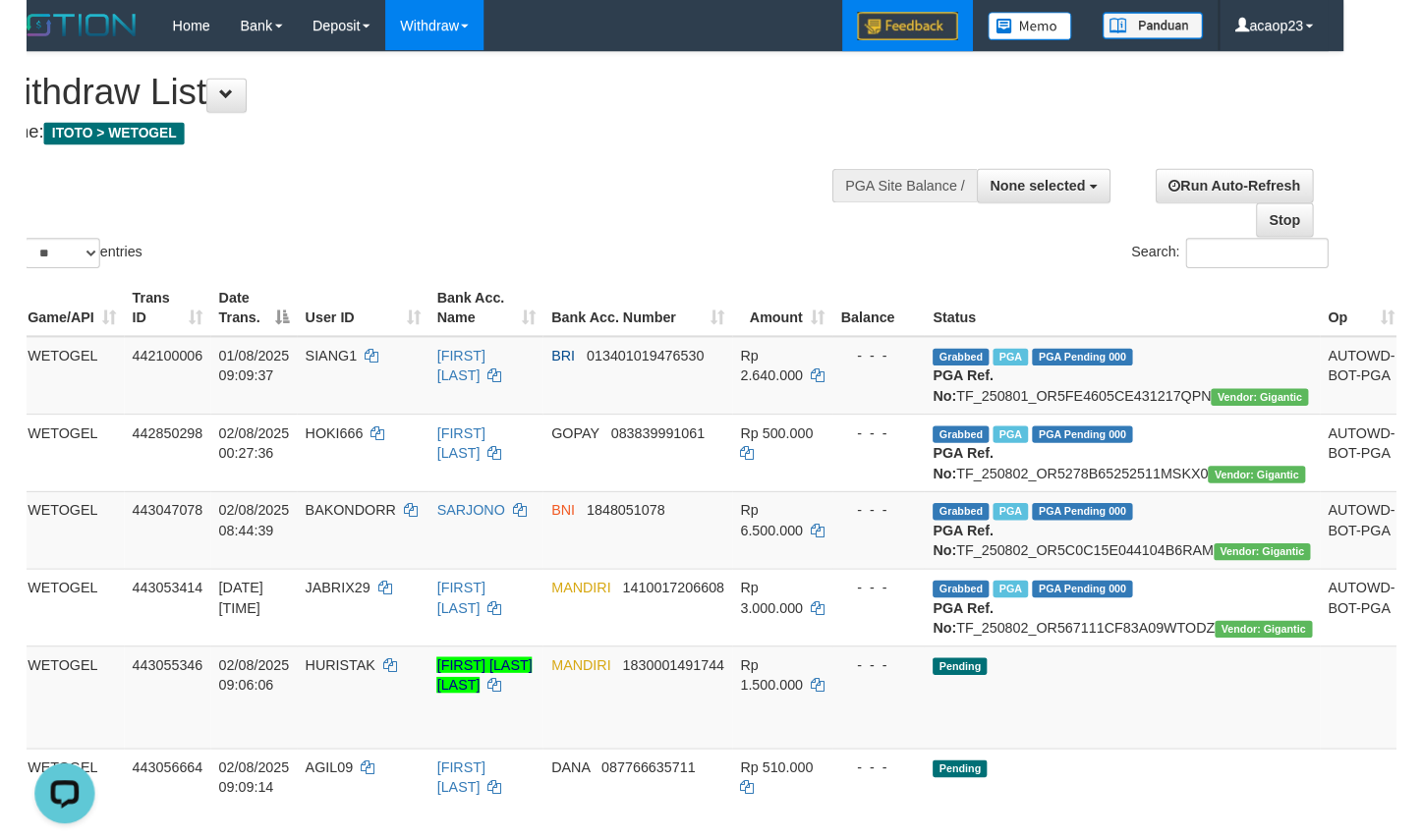 scroll, scrollTop: 0, scrollLeft: 0, axis: both 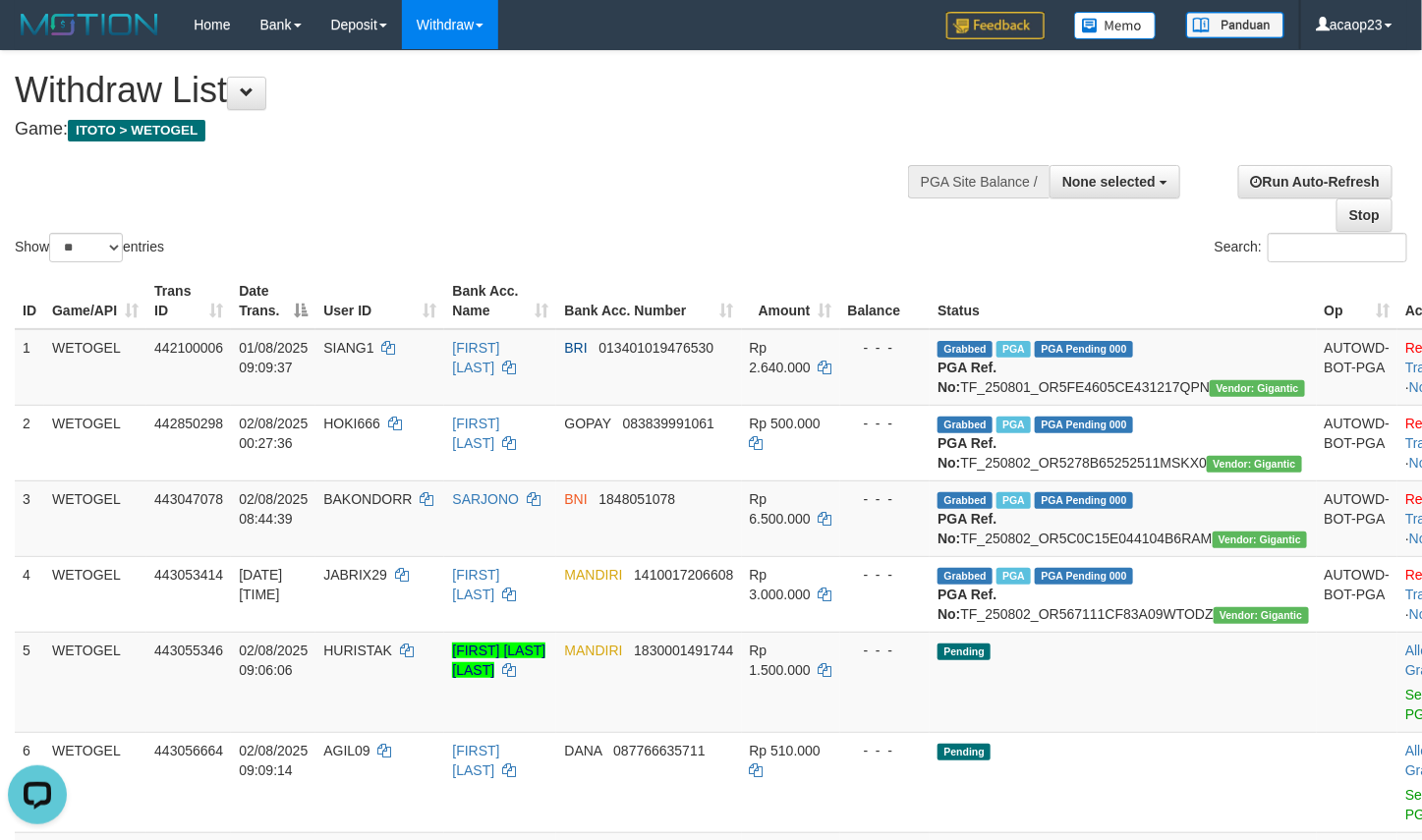 click on "**********" at bounding box center (479, 99) 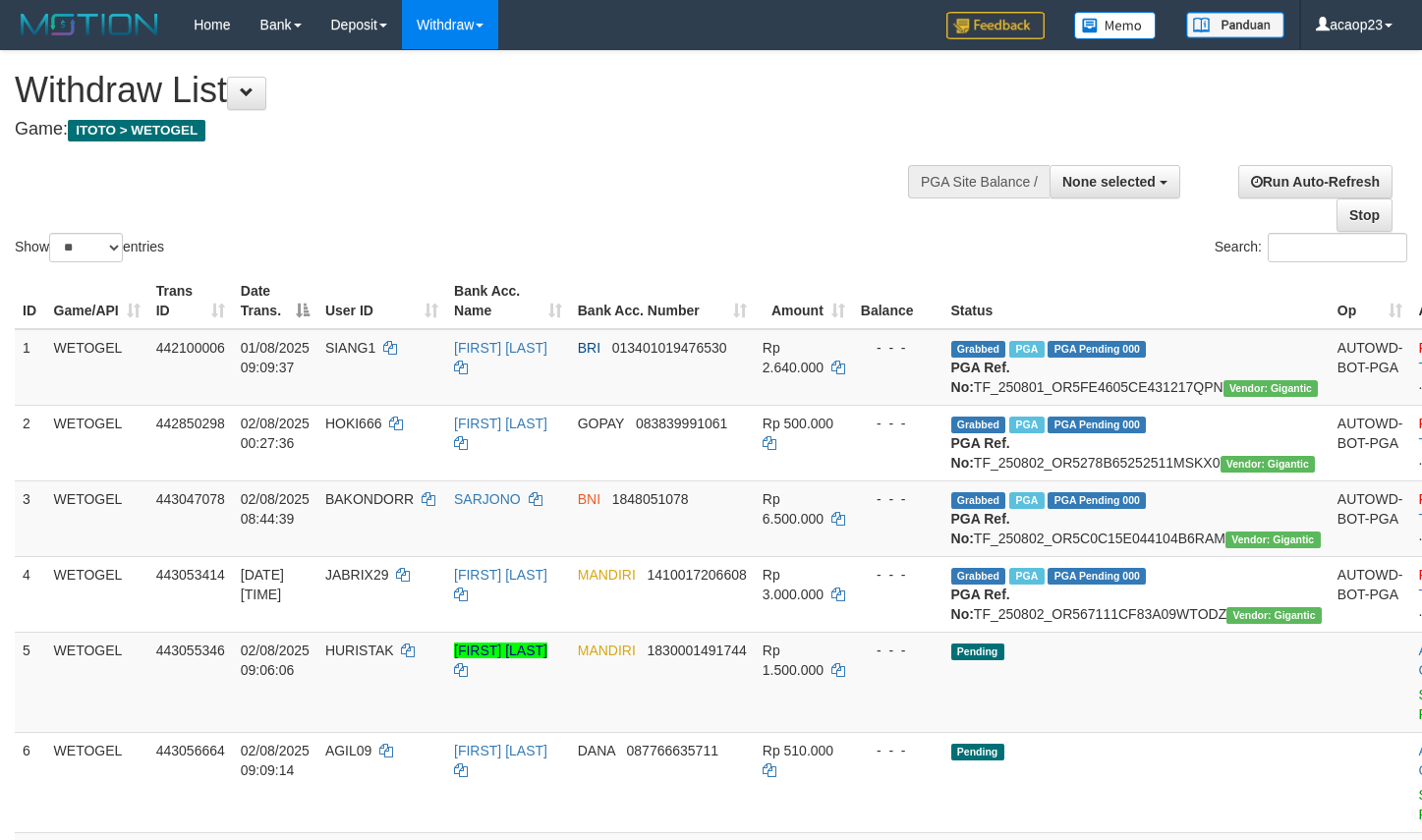 select 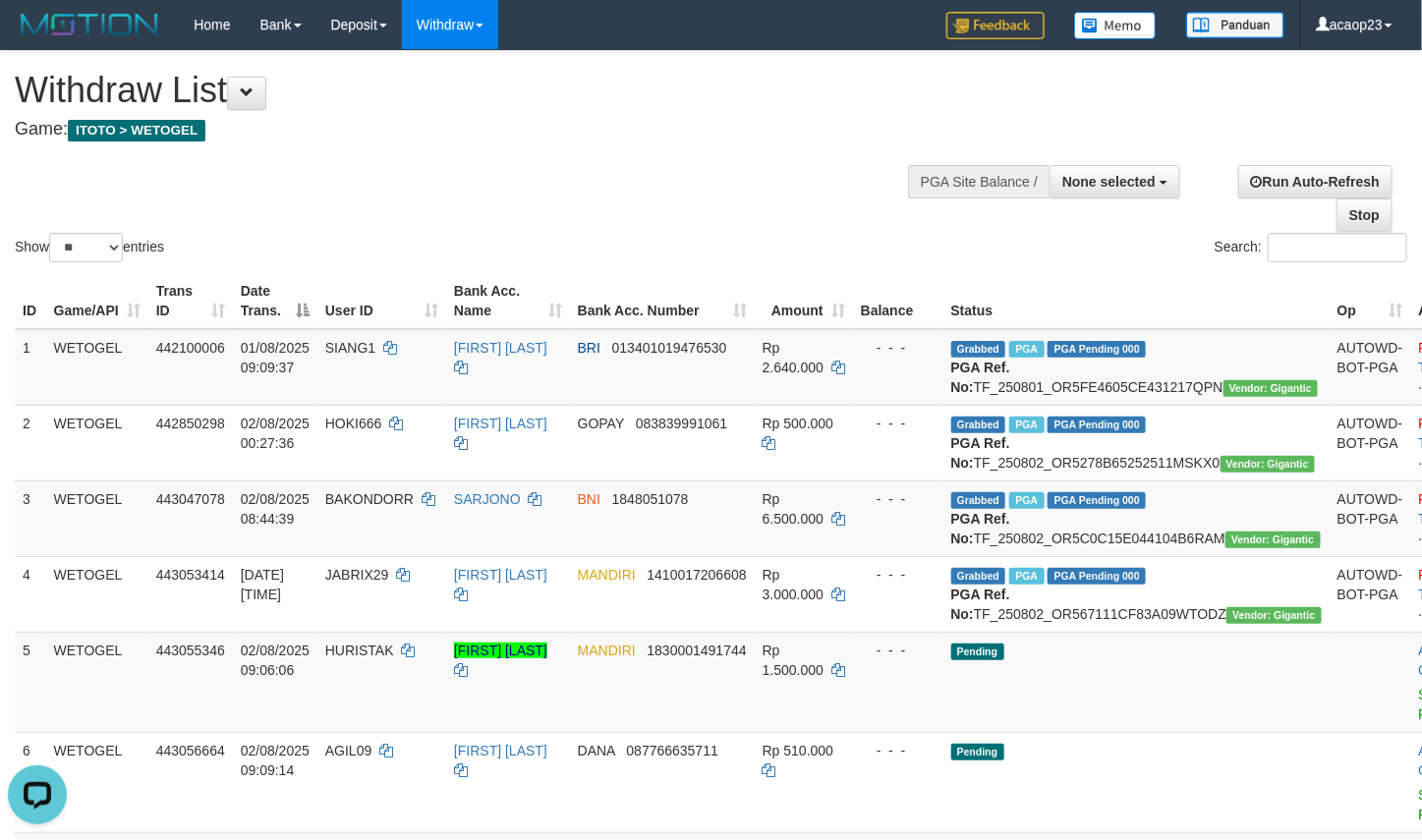scroll, scrollTop: 0, scrollLeft: 0, axis: both 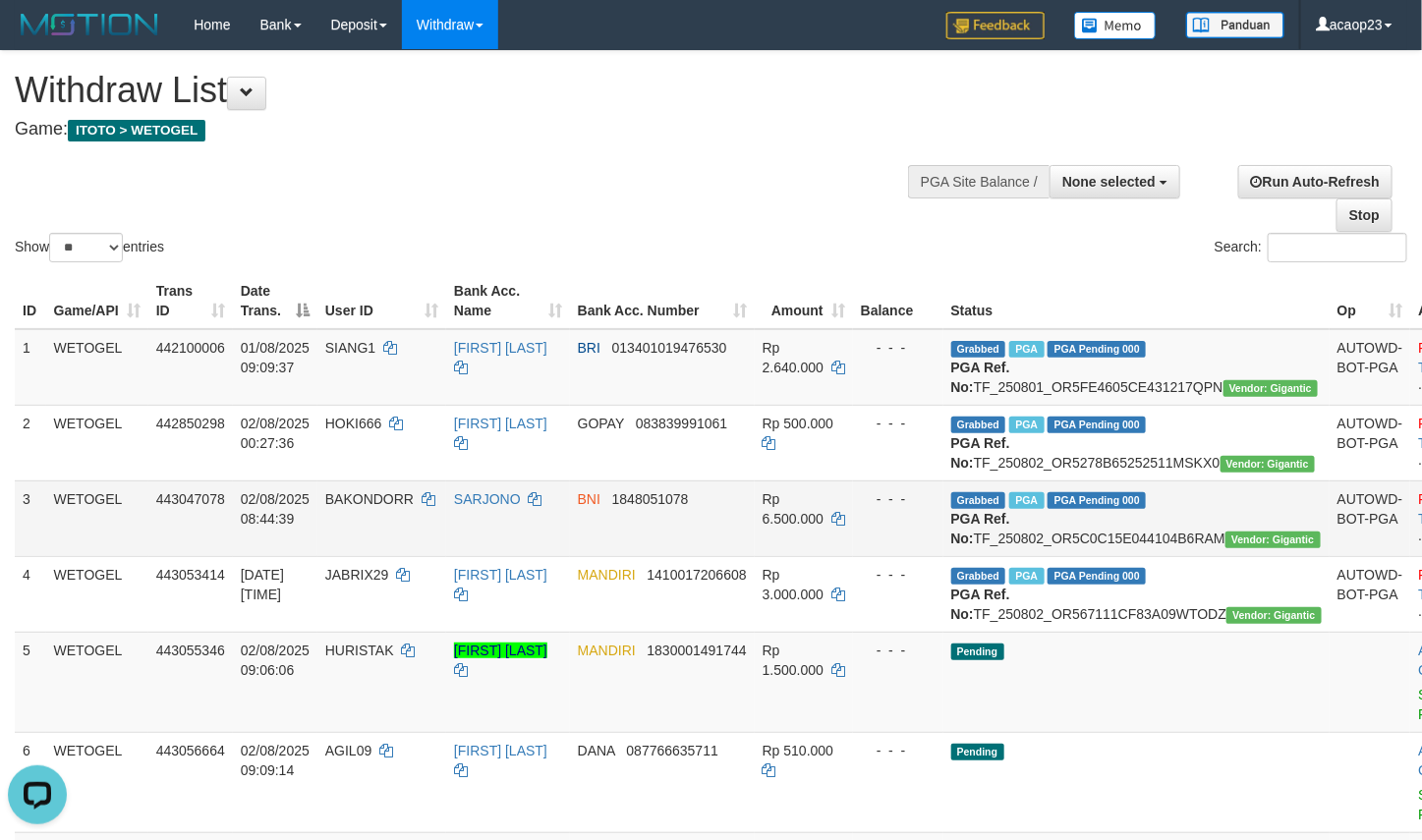 click on "Grabbed   PGA   PGA Pending 000 {"status":"000","data":{"unique_id":"213-443047078-20250802","reference_no":"TF_250802_OR5C0C15E044104B6RAM","amount":"6500000.00","fee":"0.00","merchant_surcharge_rate":"0.00","charge_to":"MERC","payout_amount":"6500000.00","disbursement_status":0,"disbursement_description":"ON PROCESS","created_at":"2025-08-02 09:06:04","executed_at":"2025-08-02 09:06:04","bank":{"code":"009","name":"BANK NEGARA INDONESIA","account_number":"1848051078","account_name":"[FIRST] [LAST]"},"note":"acaop23","merchant_balance":{"balance_effective":1000000001,"balance_pending":0,"balance_disbursement":147431000,"balance_collection":115056226}}} PGA Ref. No:  TF_250802_OR5C0C15E044104B6RAM  Vendor: Gigantic" at bounding box center [1136, 518] 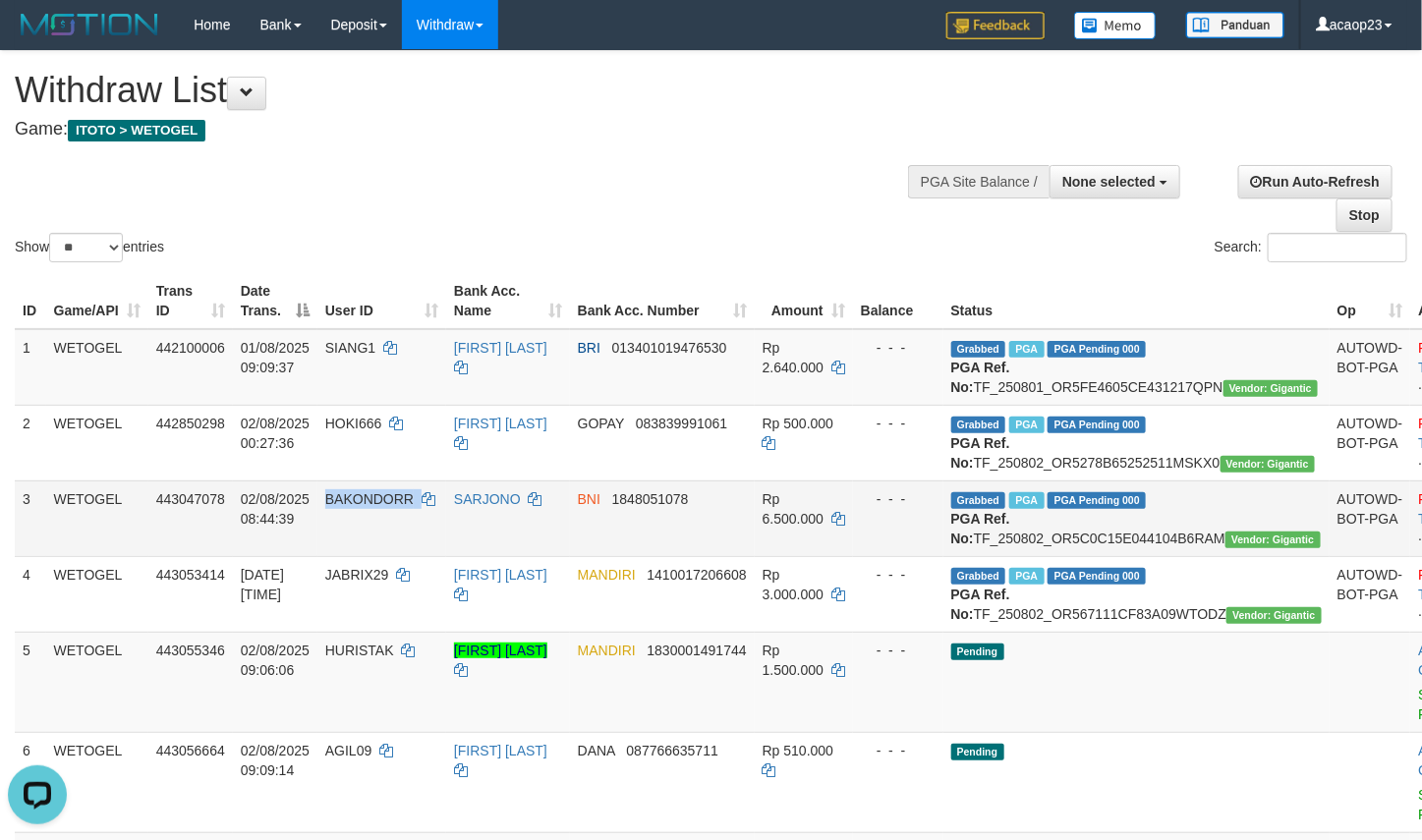 click on "BAKONDORR" at bounding box center (370, 499) 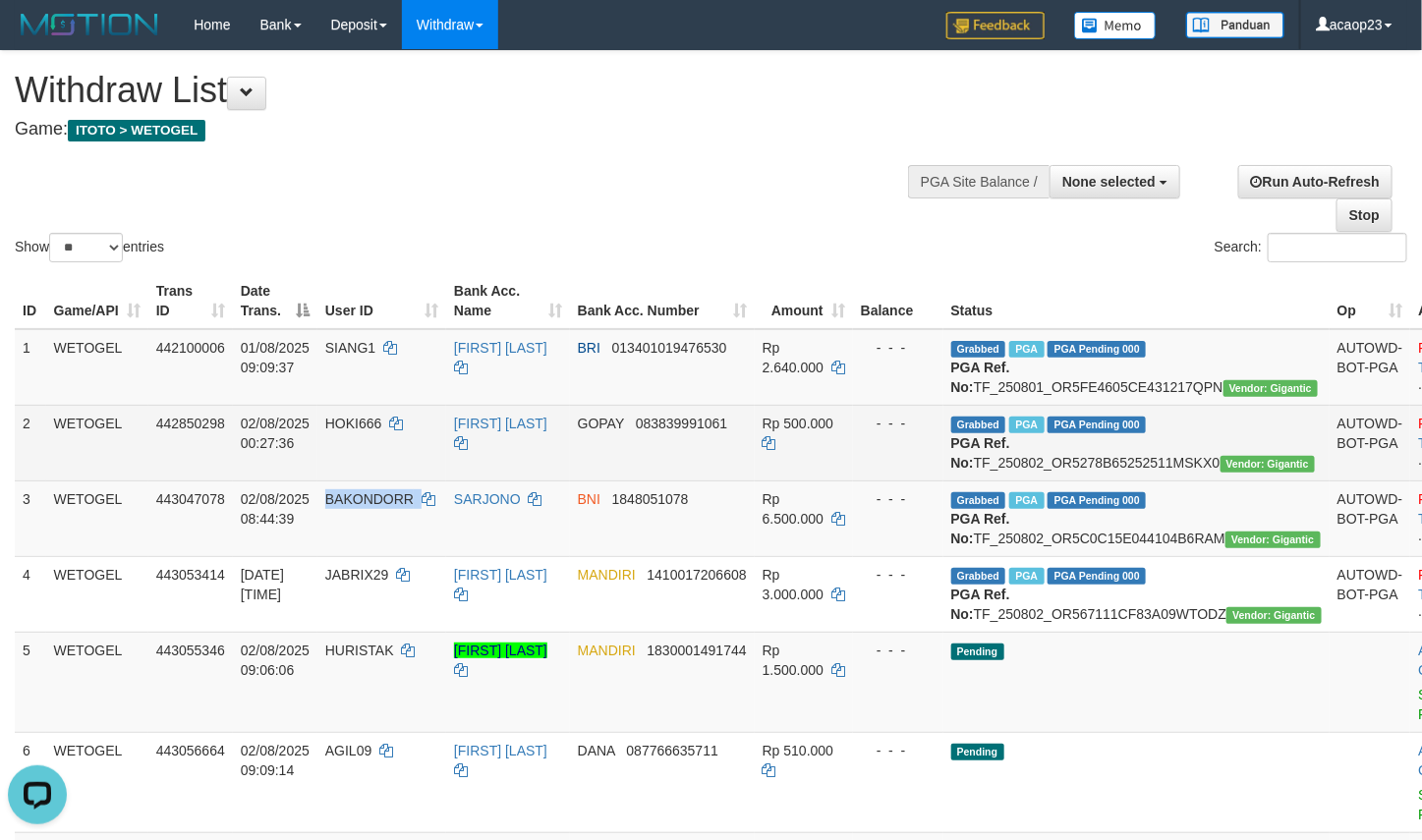 copy on "BAKONDORR" 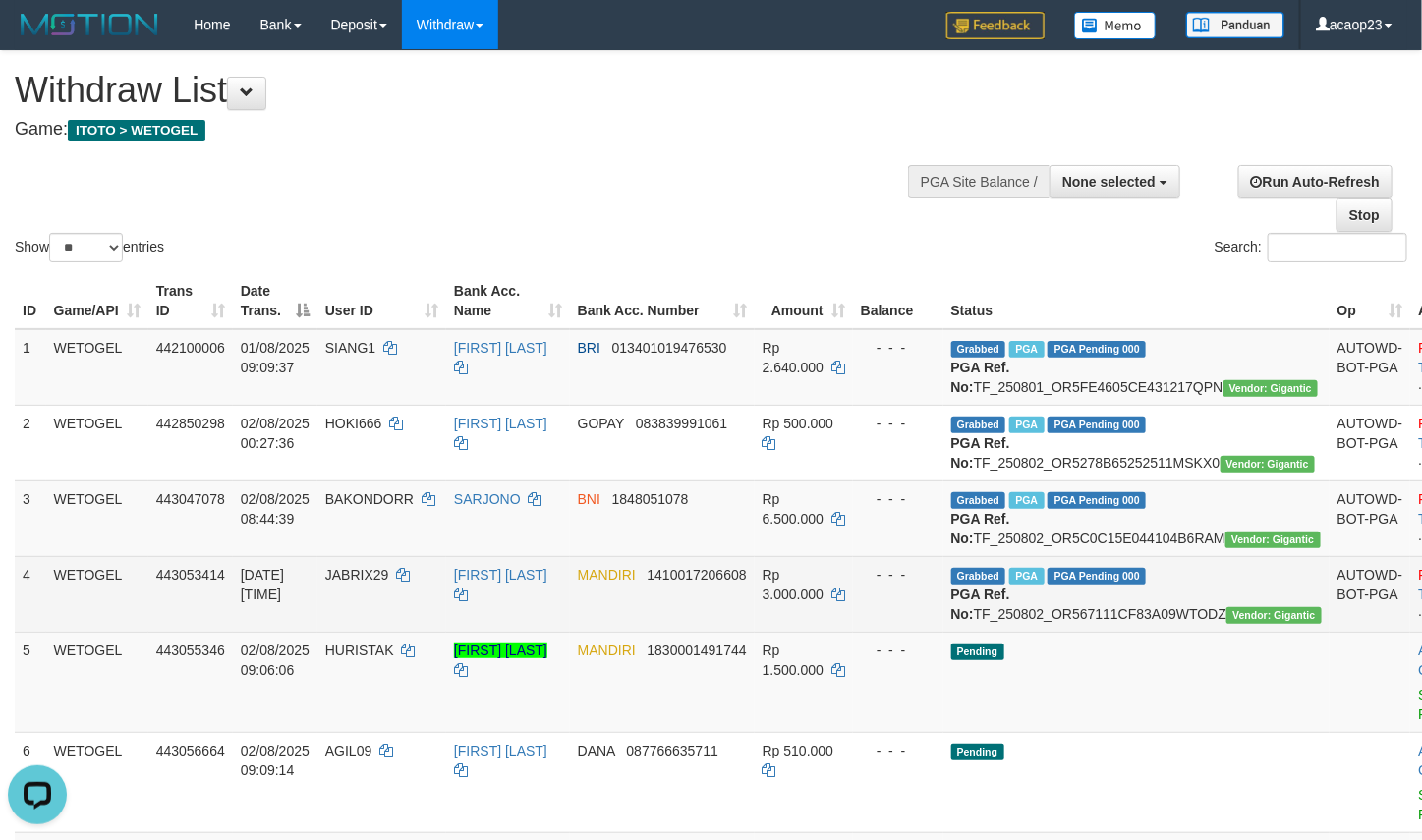 click on "Grabbed   PGA   PGA Pending 000 {"status":"000","data":{"unique_id":"213-443053414-20250802","reference_no":"TF_250802_OR567111CF83A09WTODZ","amount":"3000000.00","fee":"0.00","merchant_surcharge_rate":"0.00","charge_to":"MERC","payout_amount":"3000000.00","disbursement_status":0,"disbursement_description":"ON PROCESS","created_at":"2025-08-02 09:06:09","executed_at":"2025-08-02 09:06:09","bank":{"code":"008","name":"BANK MANDIRI","account_number":"1410017206608","account_name":"[FIRST] [LAST]"},"note":"acaop23","merchant_balance":{"balance_effective":1000000001,"balance_pending":0,"balance_disbursement":143931000,"balance_collection":115056226}}} PGA Ref. No:  TF_250802_OR567111CF83A09WTODZ  Vendor: Gigantic" at bounding box center (1136, 593) 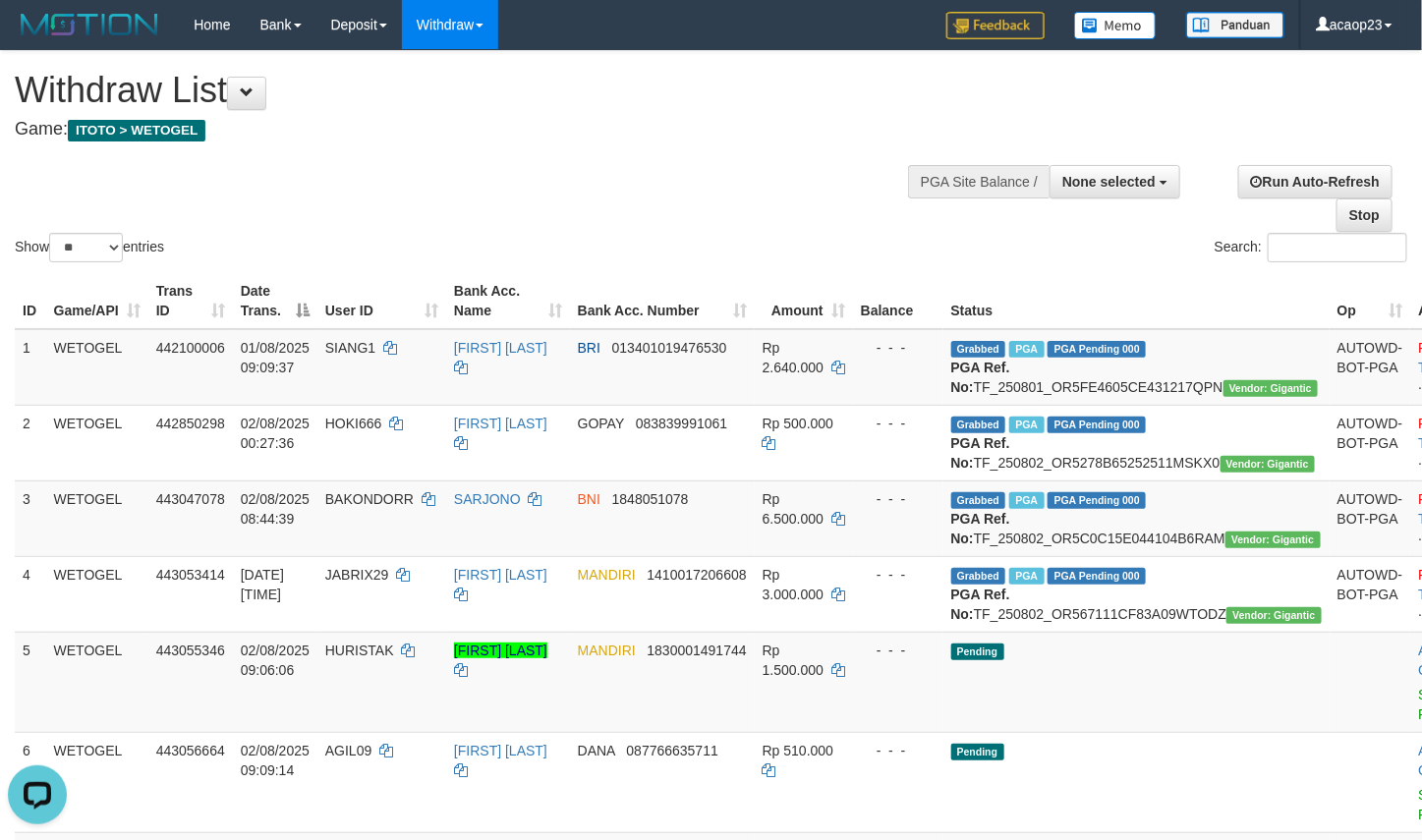 copy on "TF_250802_OR567111CF83A09WTODZ" 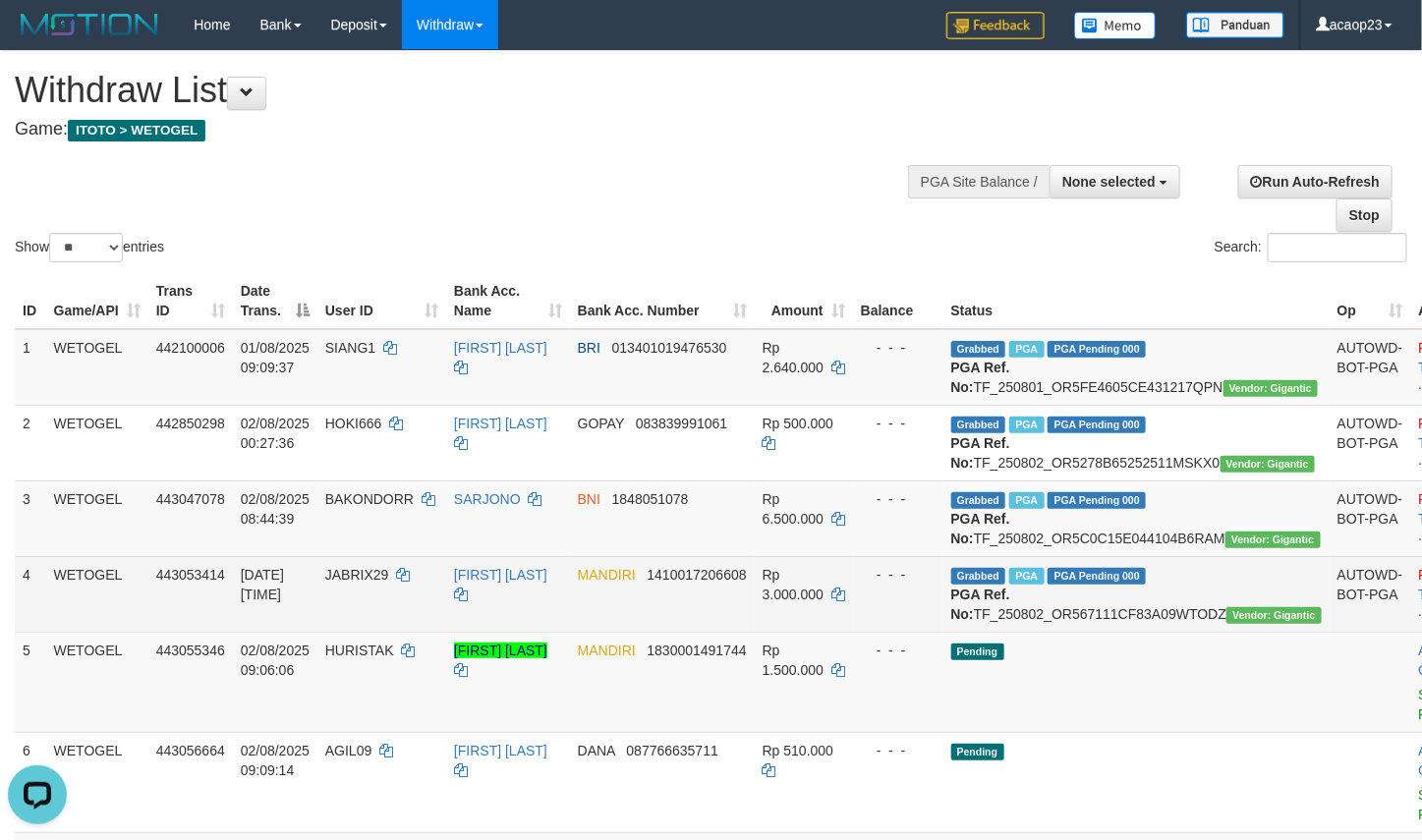 click on "JABRIX29" at bounding box center [357, 575] 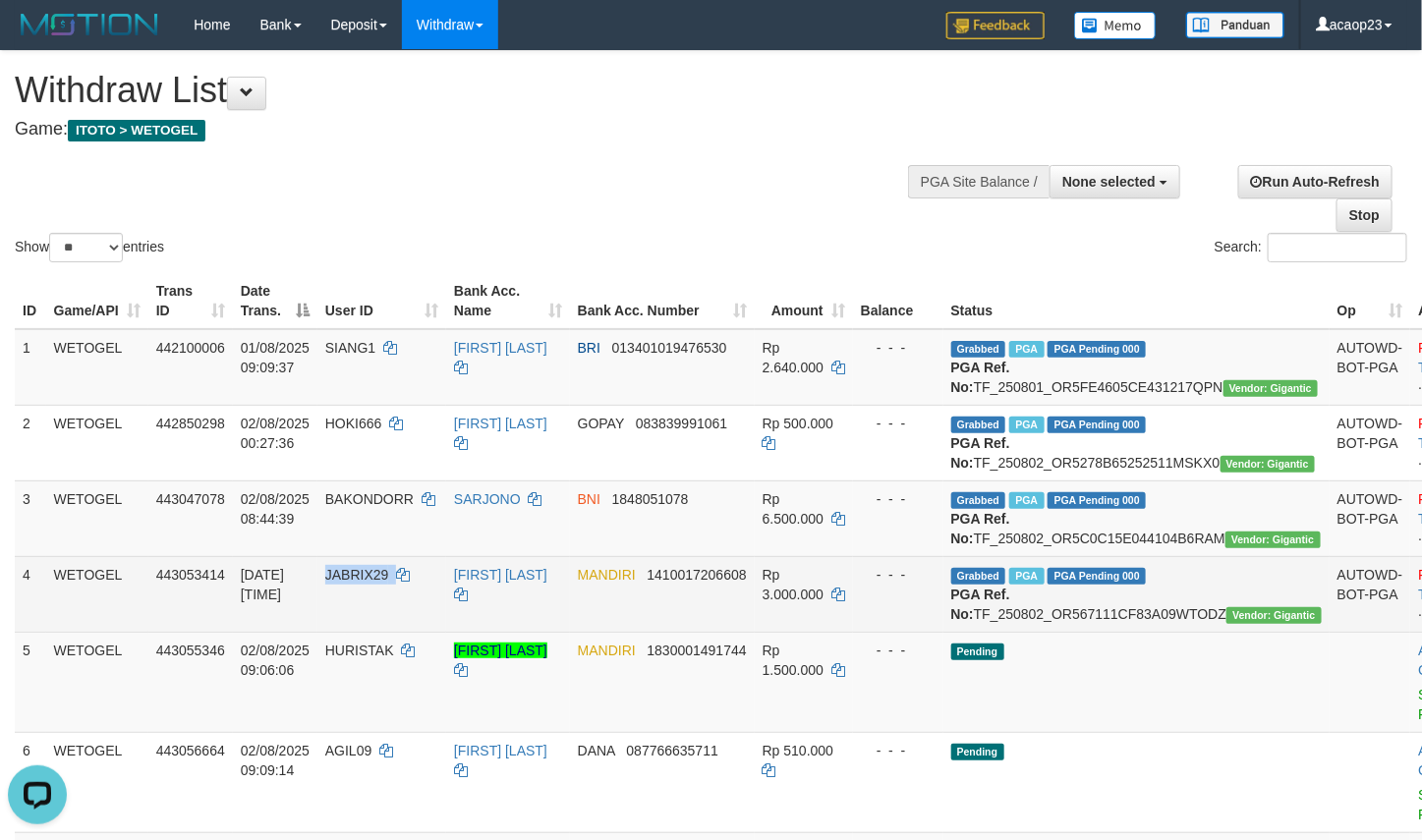 click on "JABRIX29" at bounding box center (357, 575) 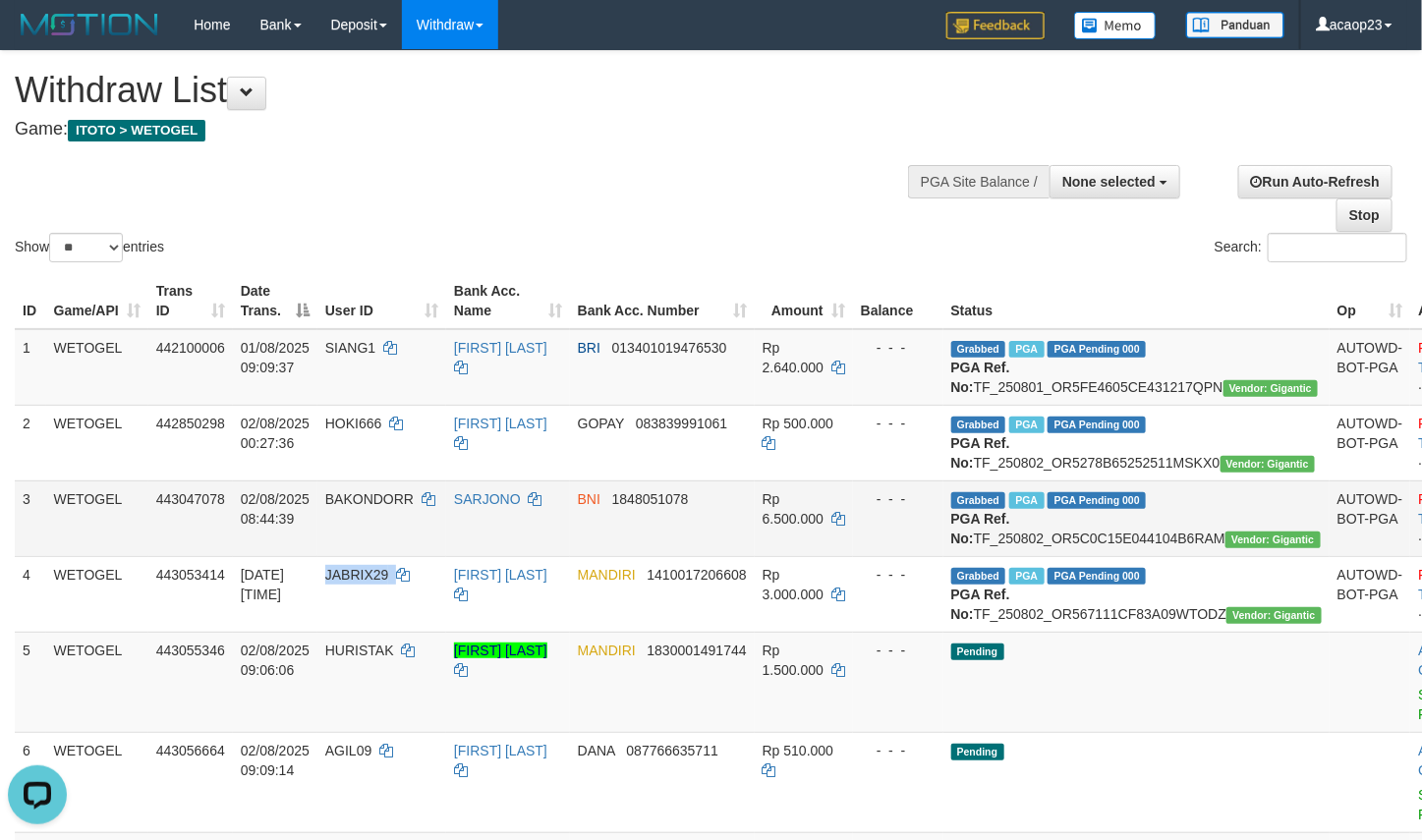 copy on "JABRIX29" 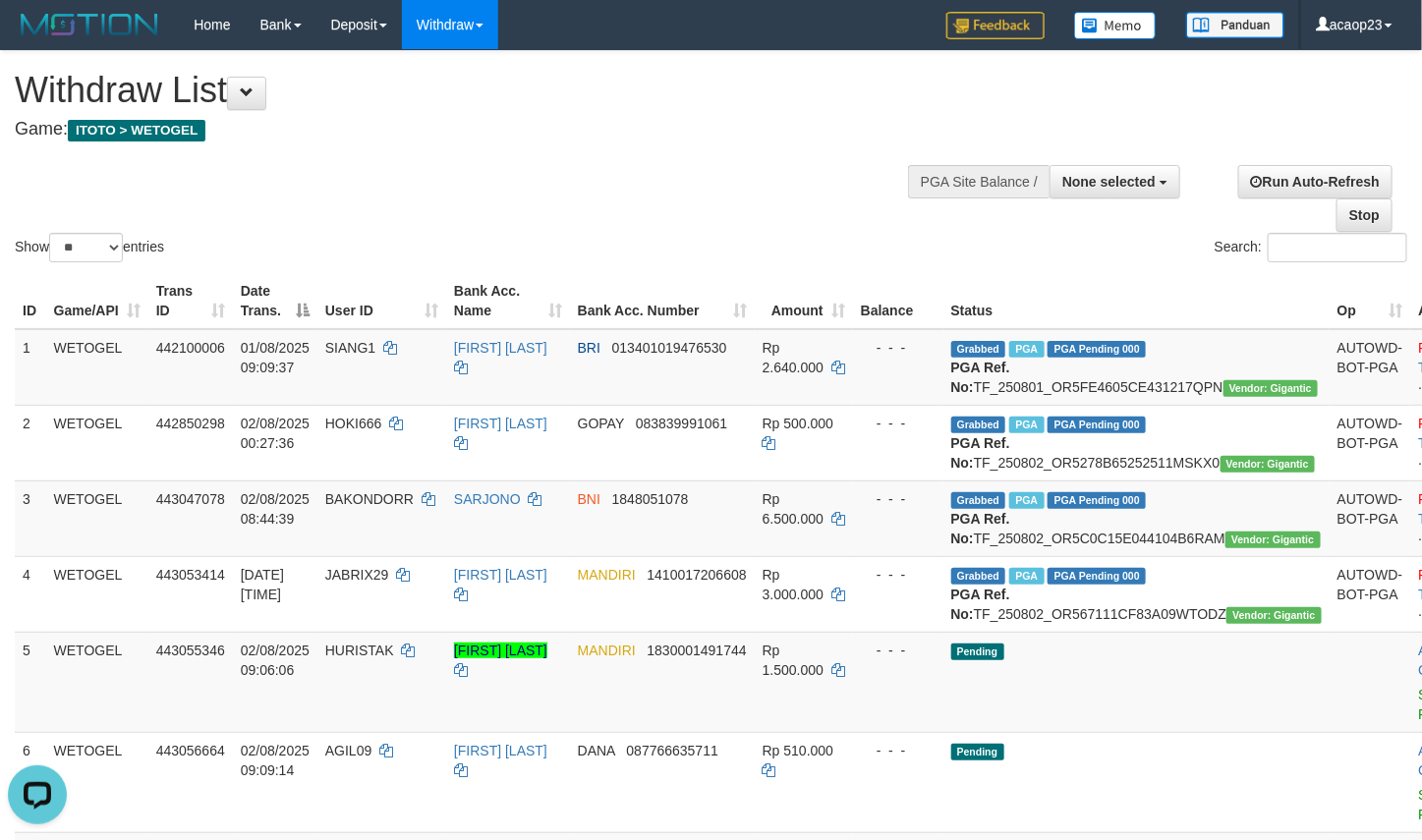 click on "Show  ** ** ** ***  entries Search:" at bounding box center [711, 158] 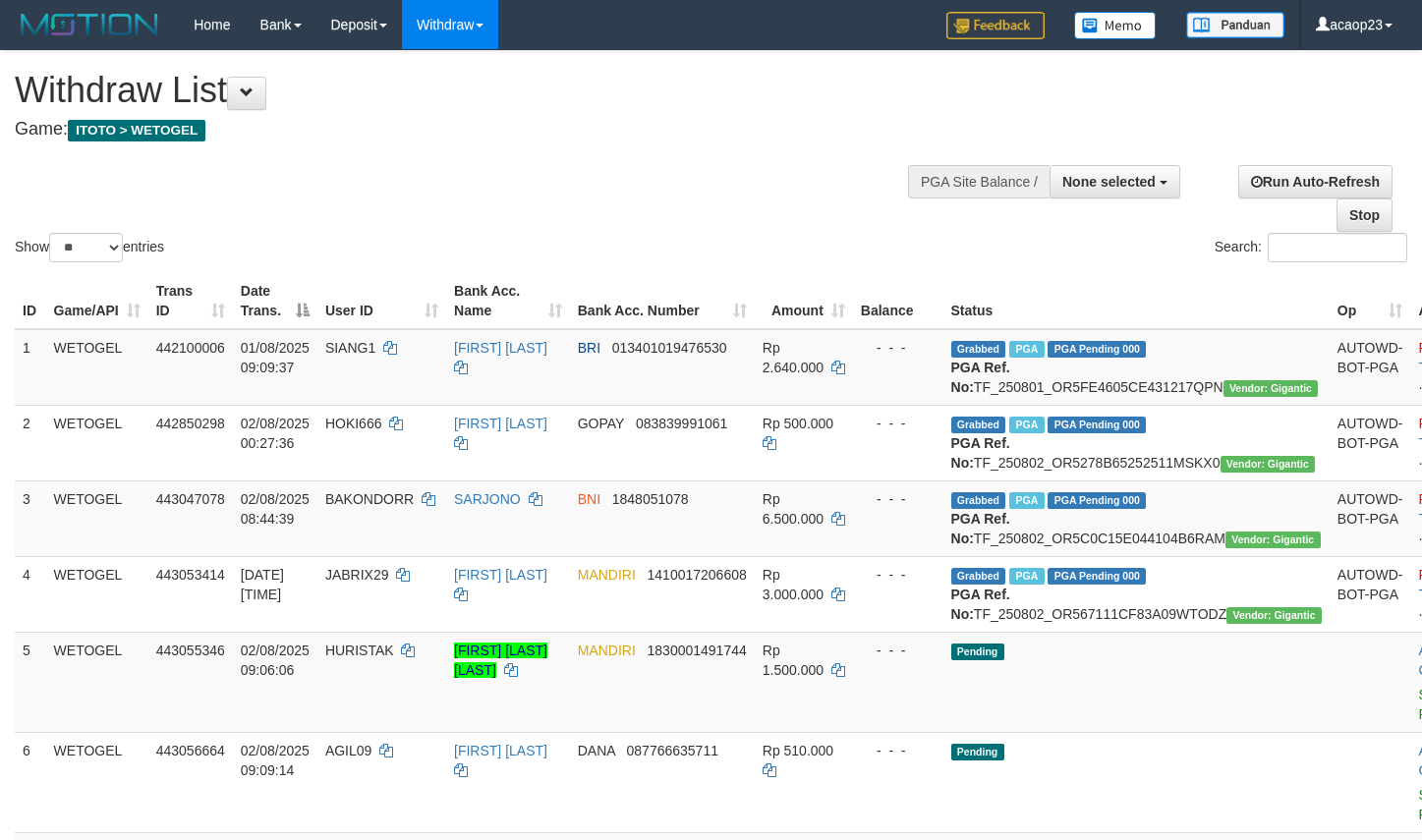 select 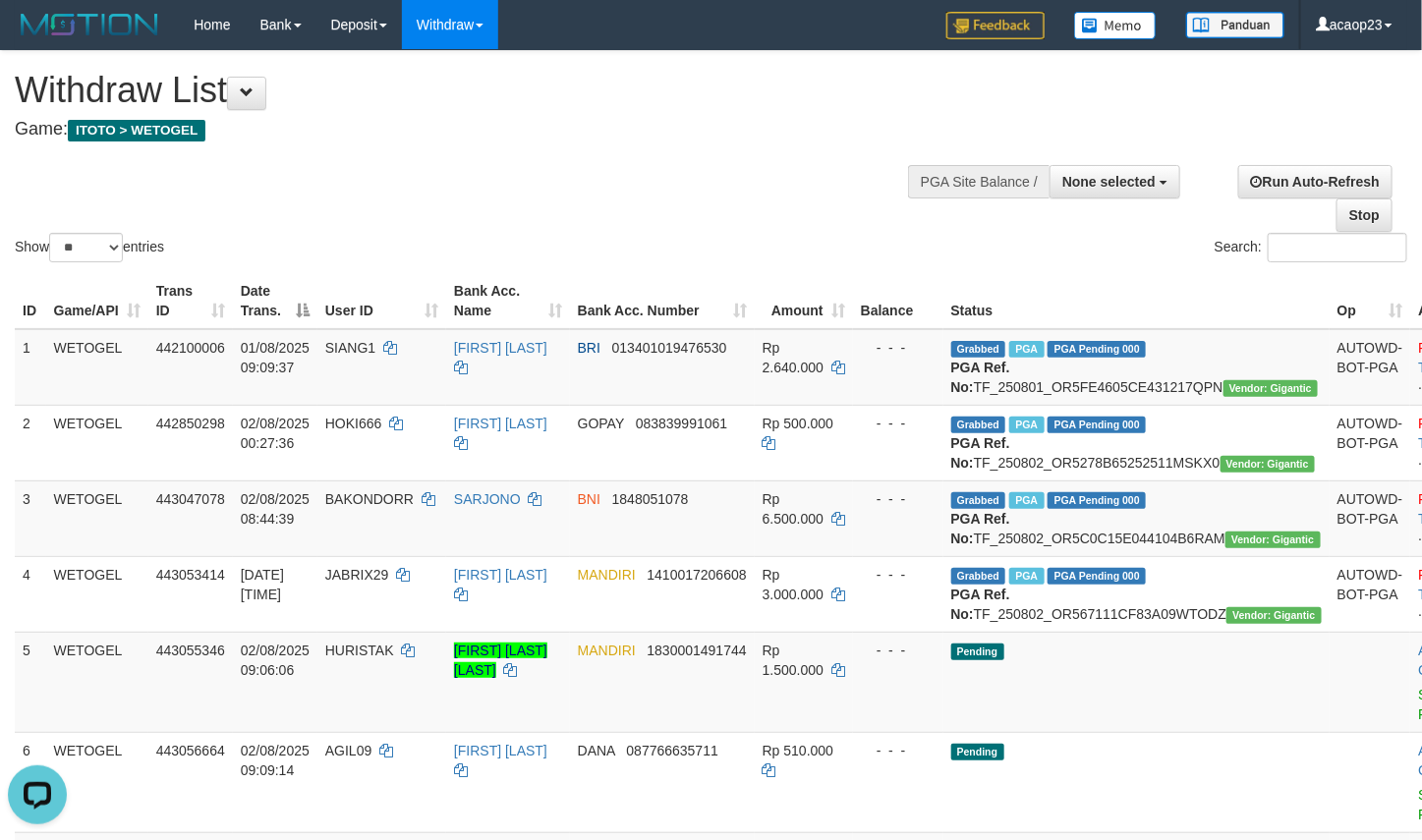 scroll, scrollTop: 0, scrollLeft: 0, axis: both 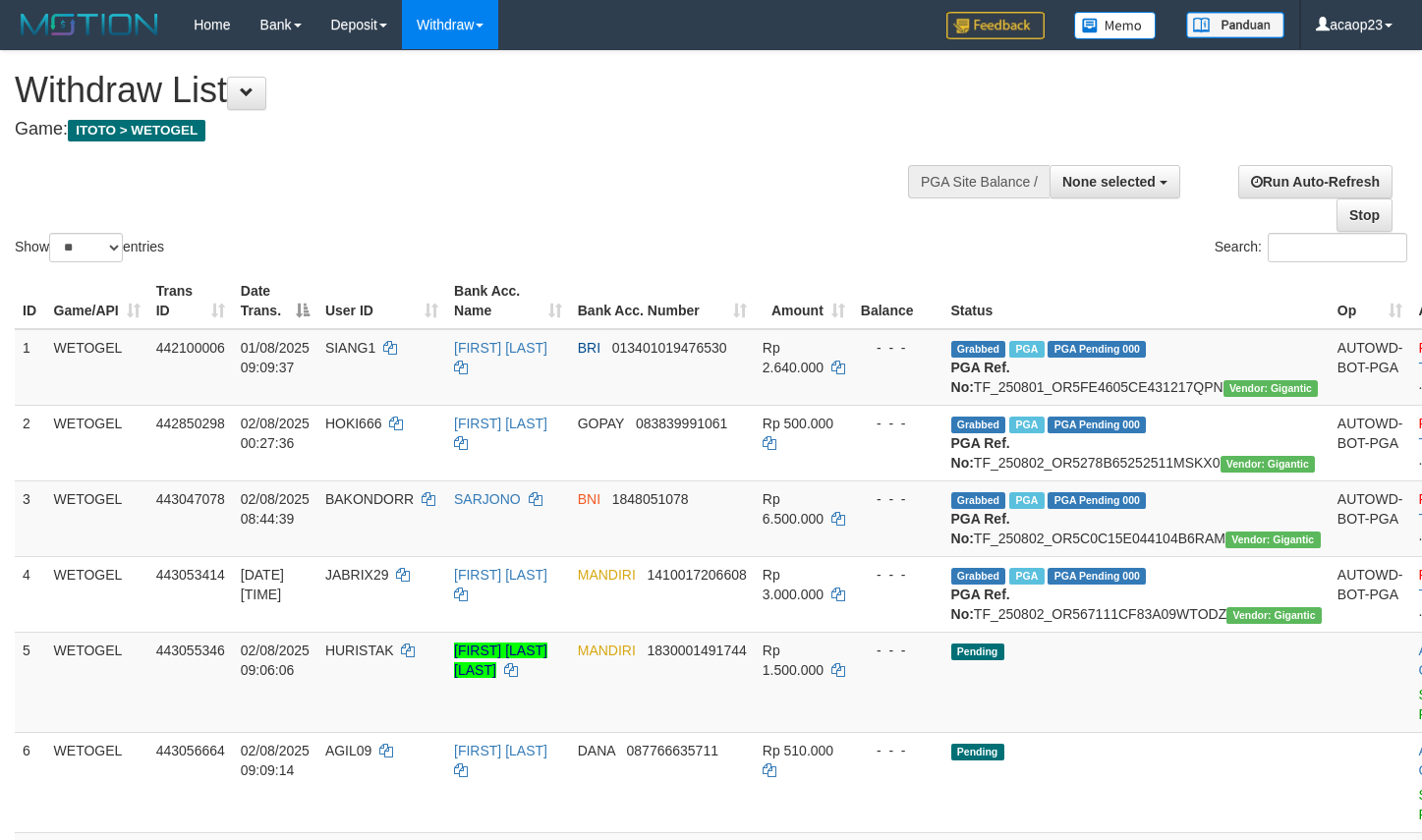 select 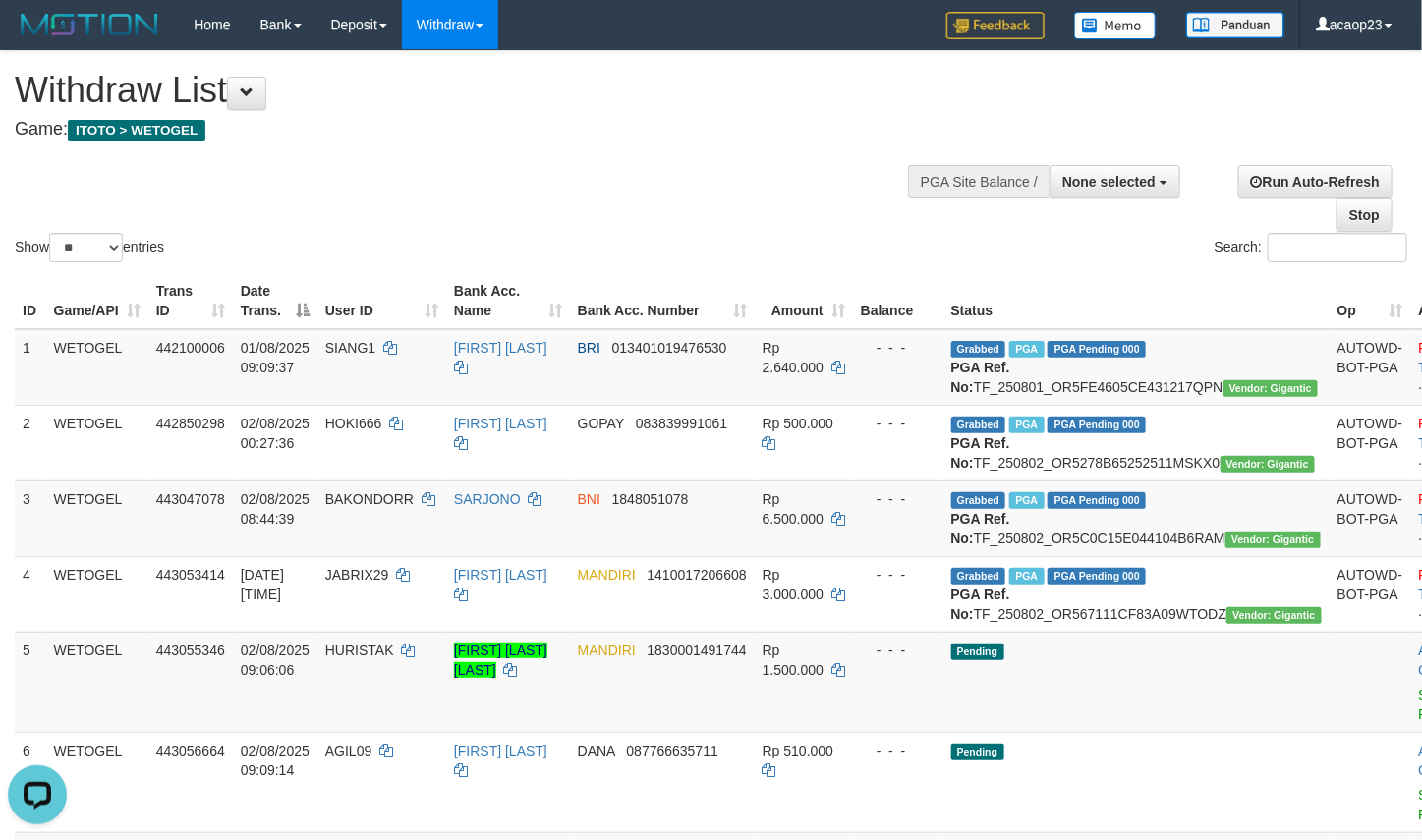 scroll, scrollTop: 0, scrollLeft: 0, axis: both 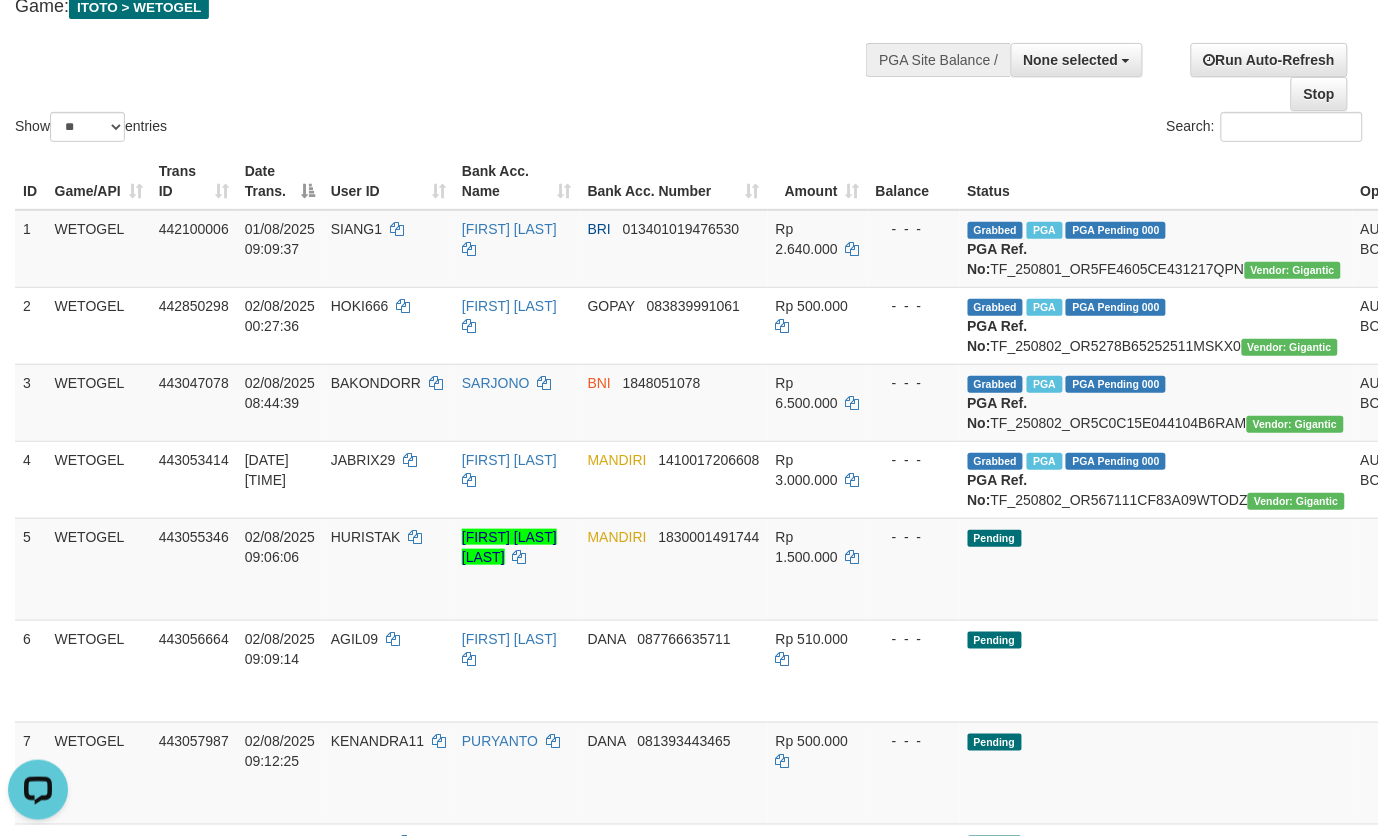 click at bounding box center [1049, 58] 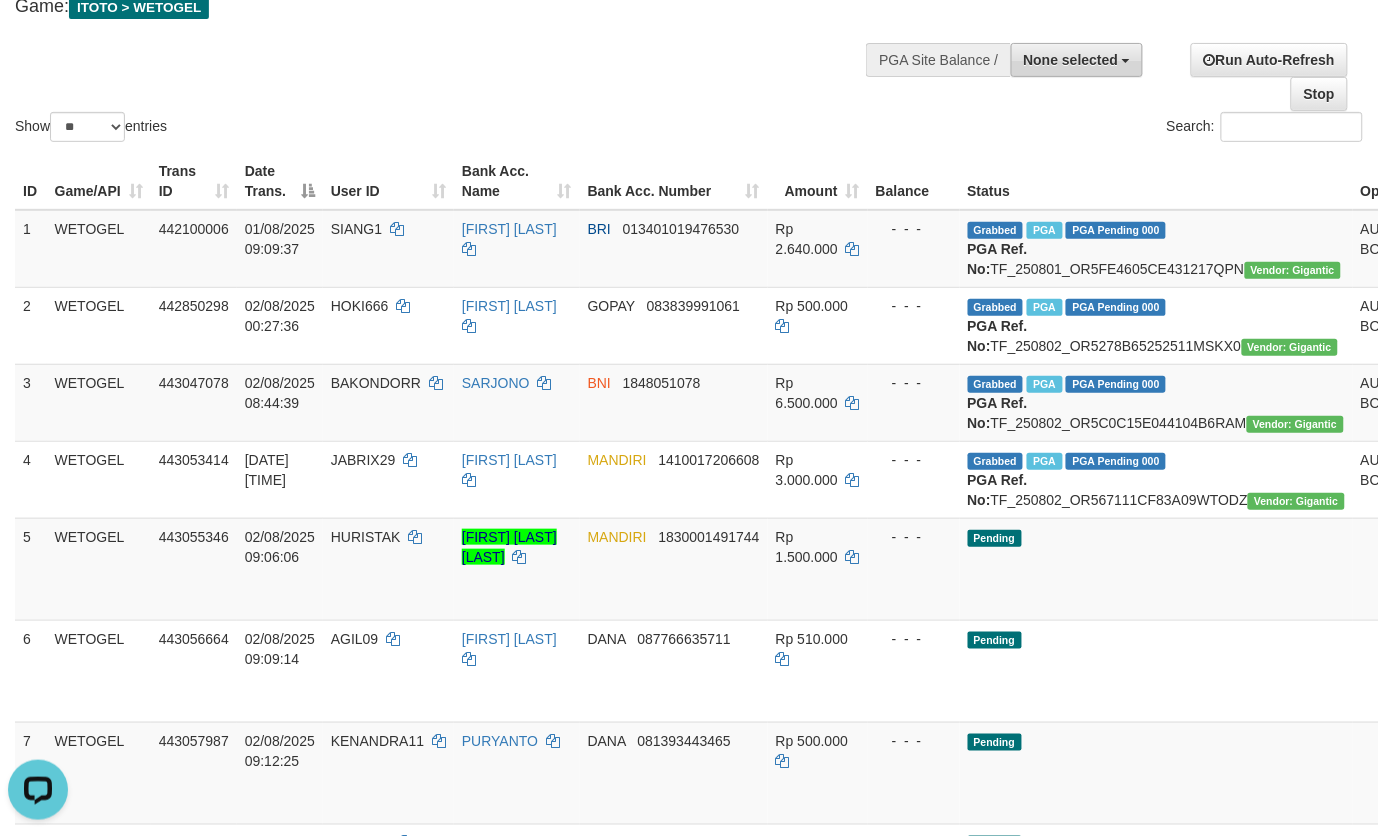click on "None selected" at bounding box center [1077, 60] 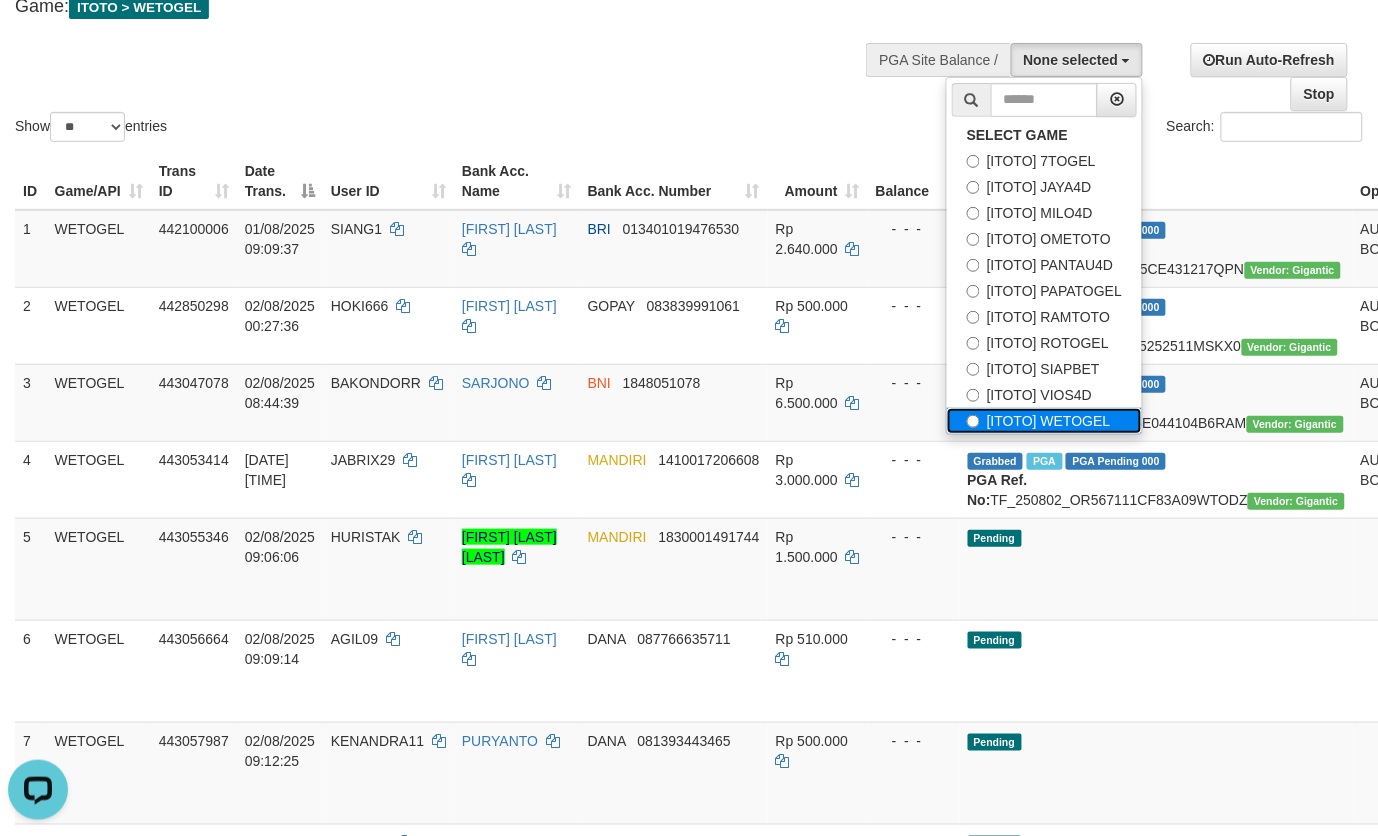 click on "[ITOTO] WETOGEL" at bounding box center (1044, 421) 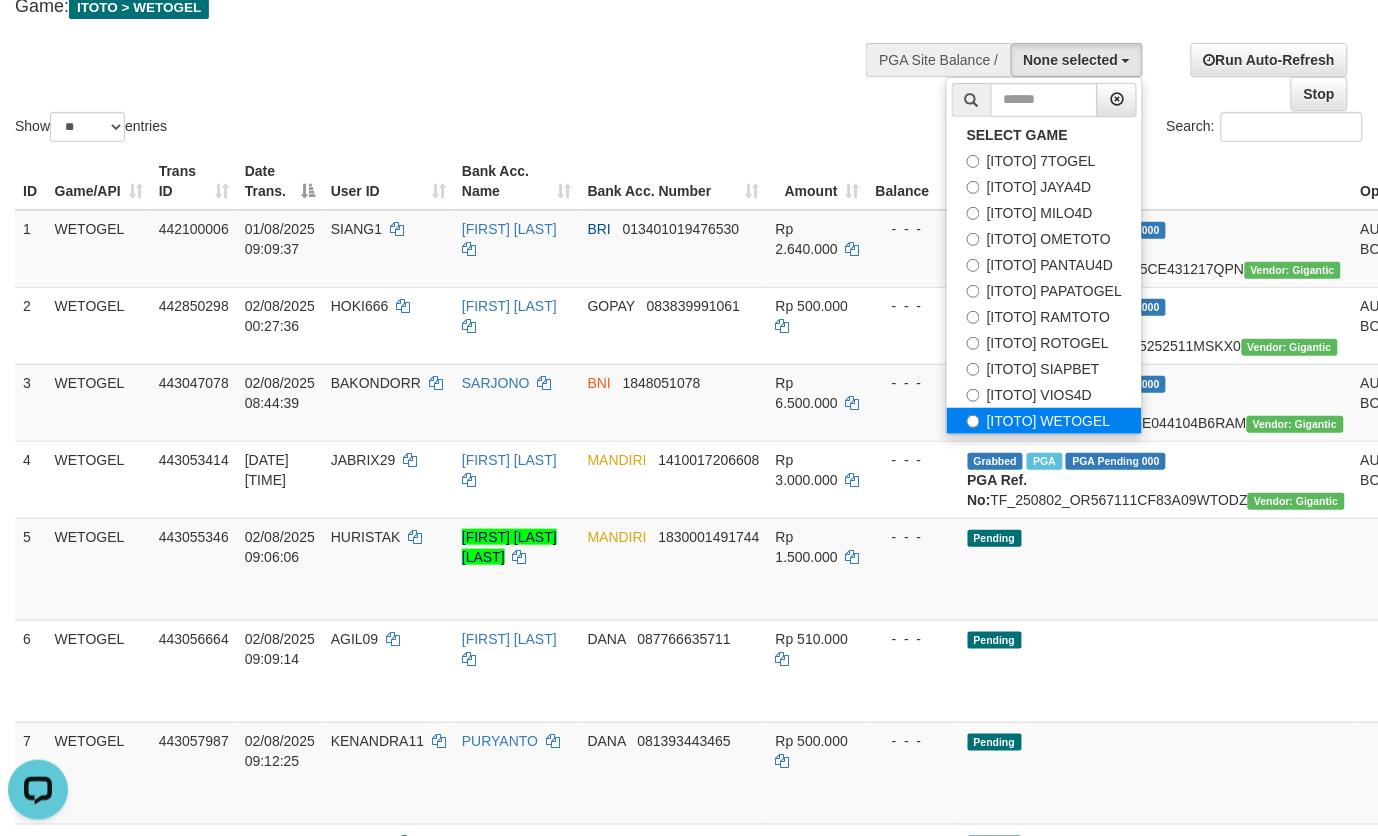 select on "***" 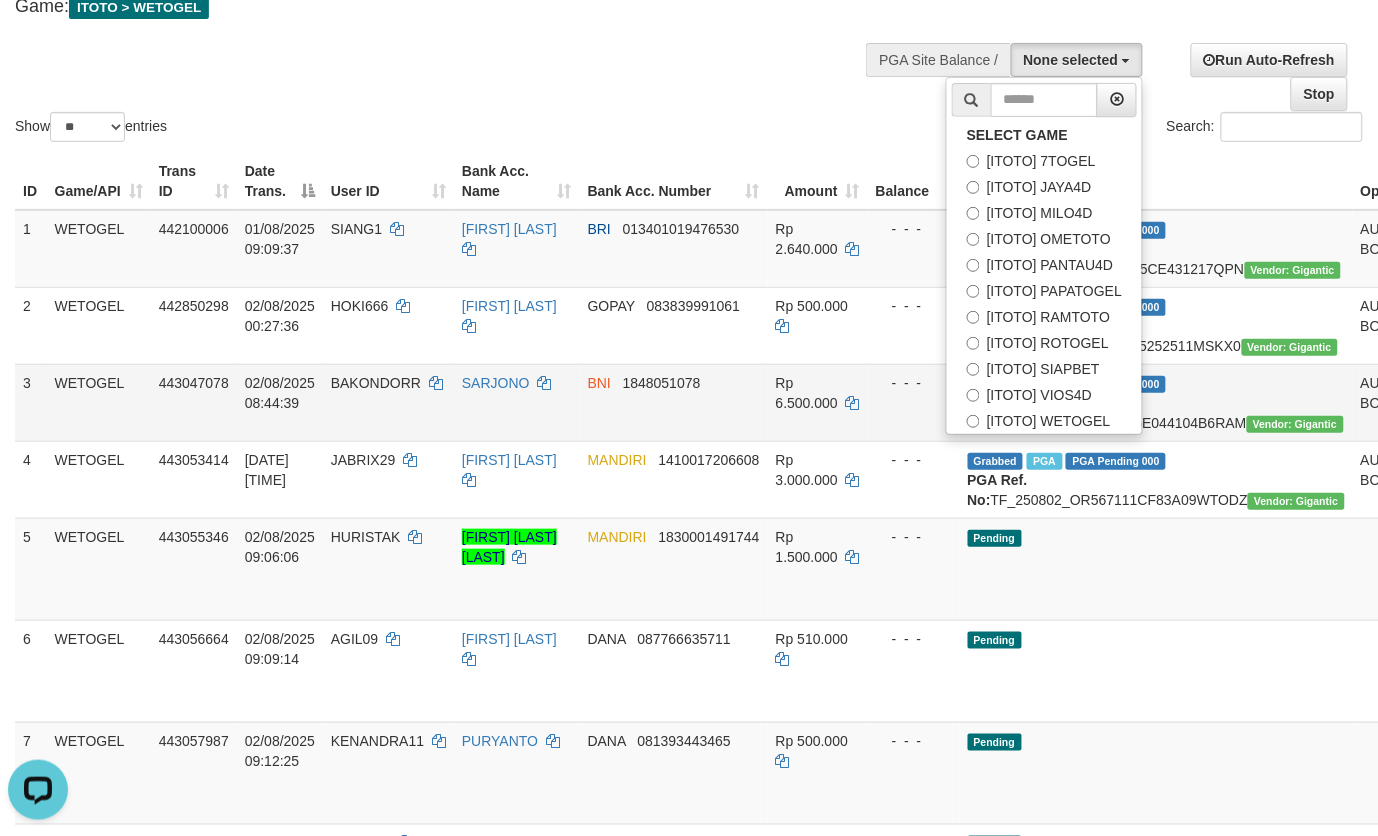scroll, scrollTop: 186, scrollLeft: 0, axis: vertical 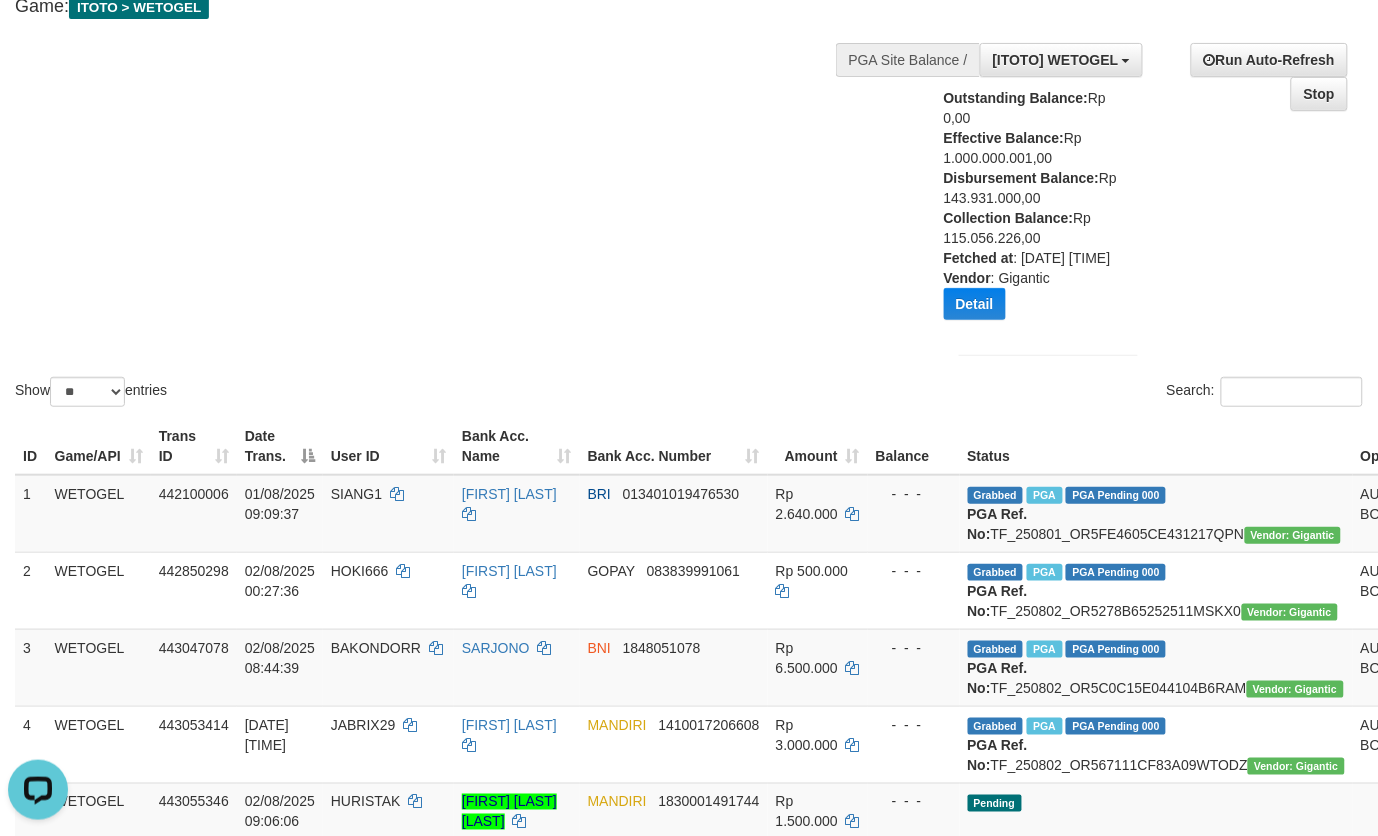 click on "Outstanding Balance:  Rp 0,00
Effective Balance:  Rp 1.000.000.001,00
Disbursement Balance:  Rp 143.931.000,00
Collection Balance:  Rp 115.056.226,00
Fetched at : [DATE] [TIME]
Vendor : Gigantic
Detail
Vendor Name
Outstanding Balance
Effective Balance
Disbursment Balance
Collection Balance
No data found
Fetched at:   [DATE] [TIME]
Vendor:   Gigantic" at bounding box center (1031, 211) 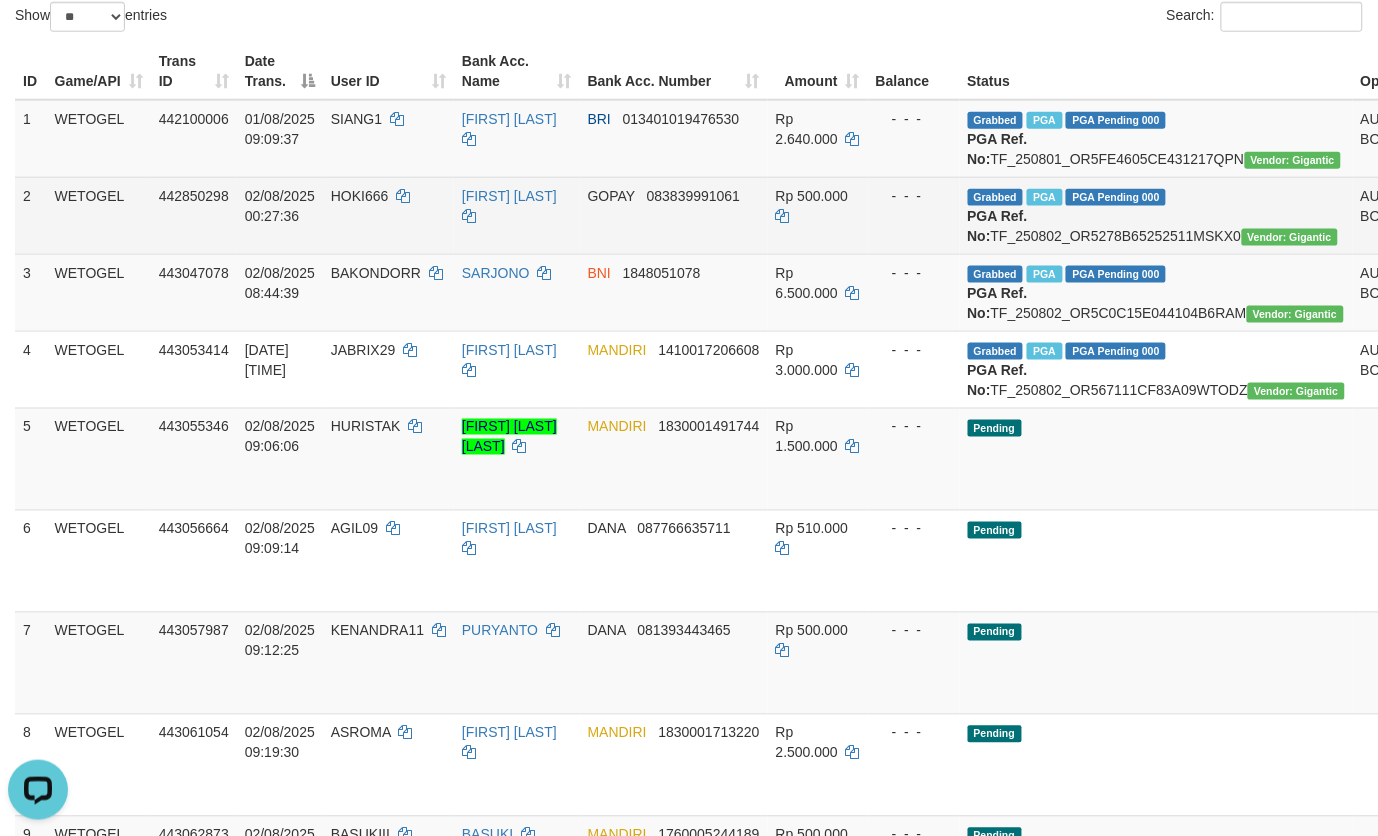 scroll, scrollTop: 500, scrollLeft: 61, axis: both 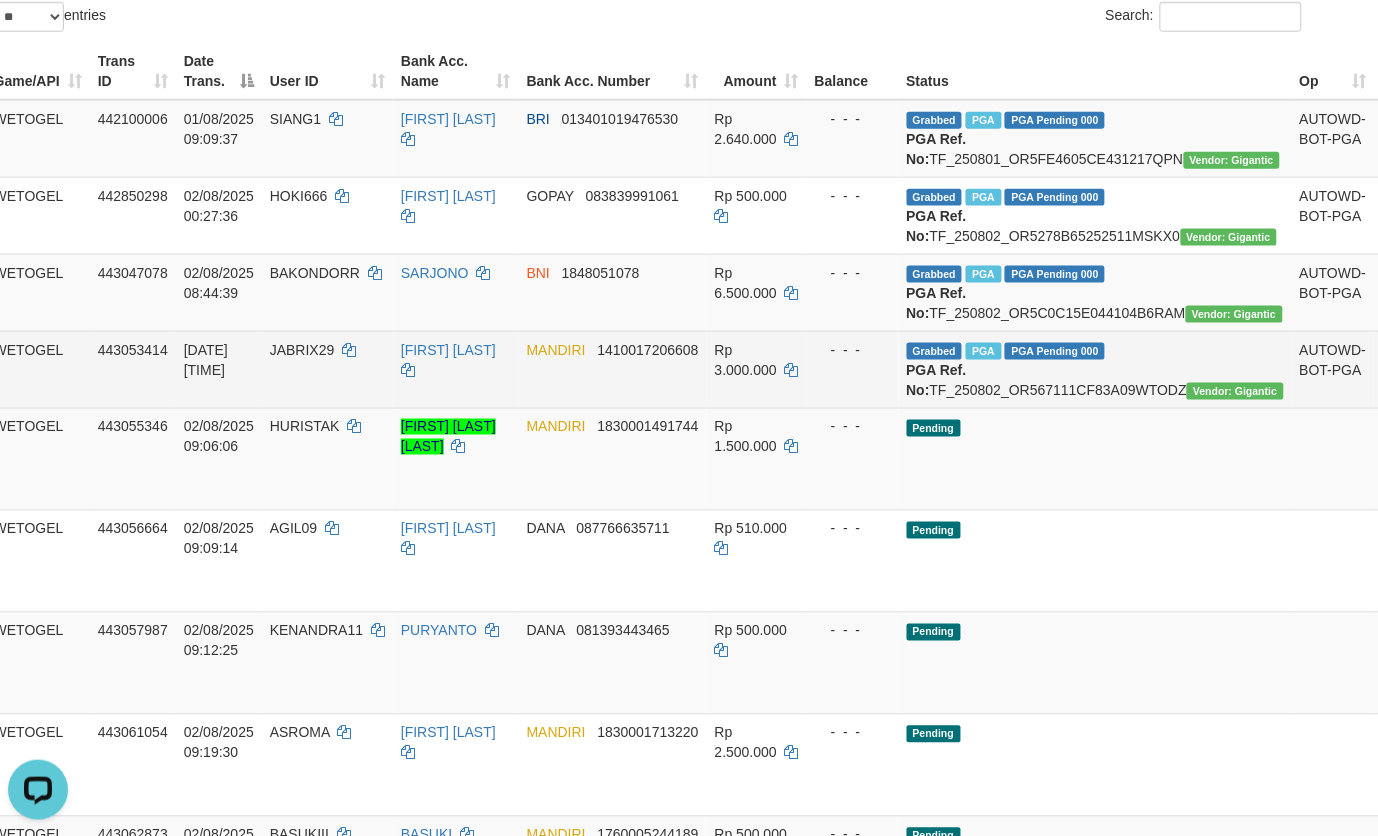 click on "JABRIX29" at bounding box center (327, 369) 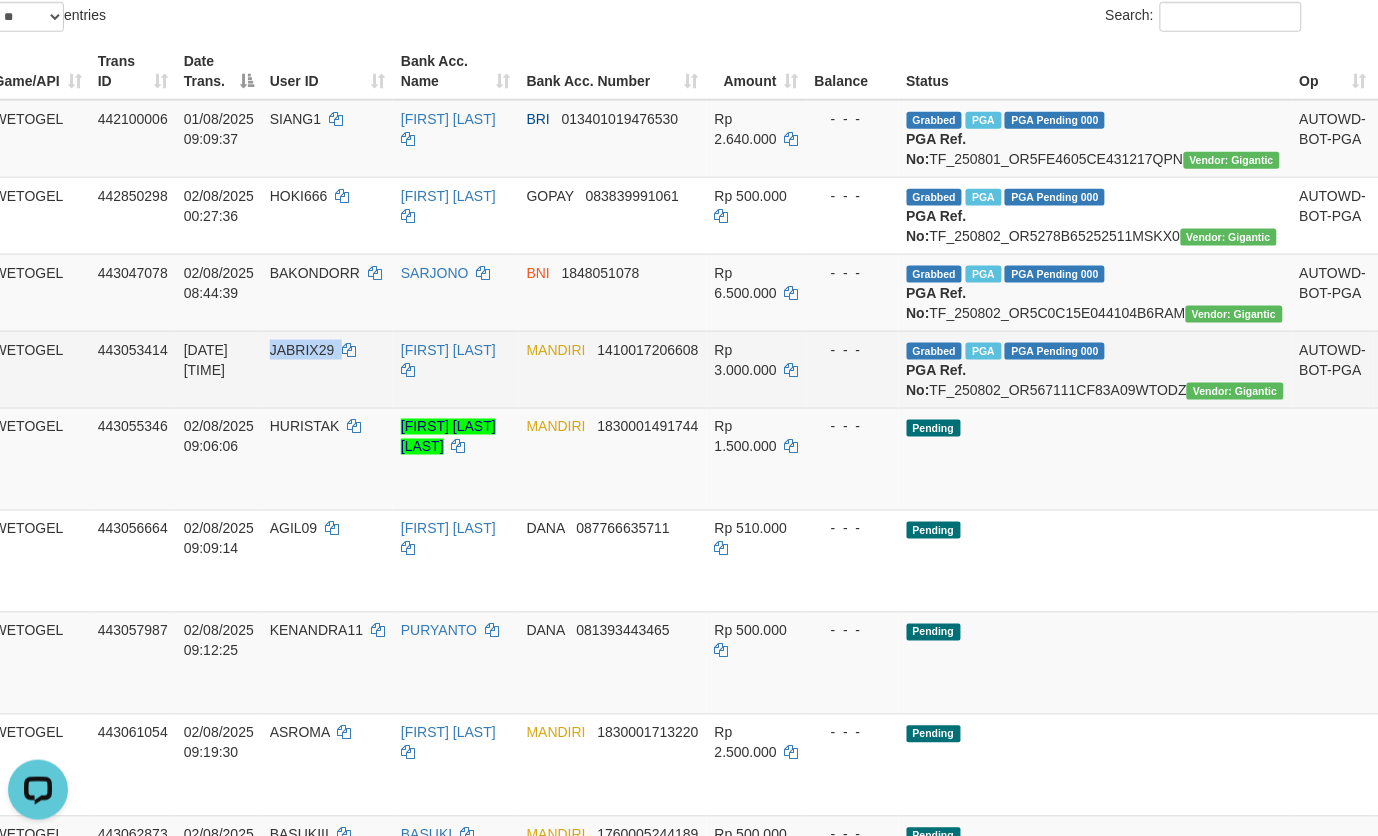 click on "JABRIX29" at bounding box center (327, 369) 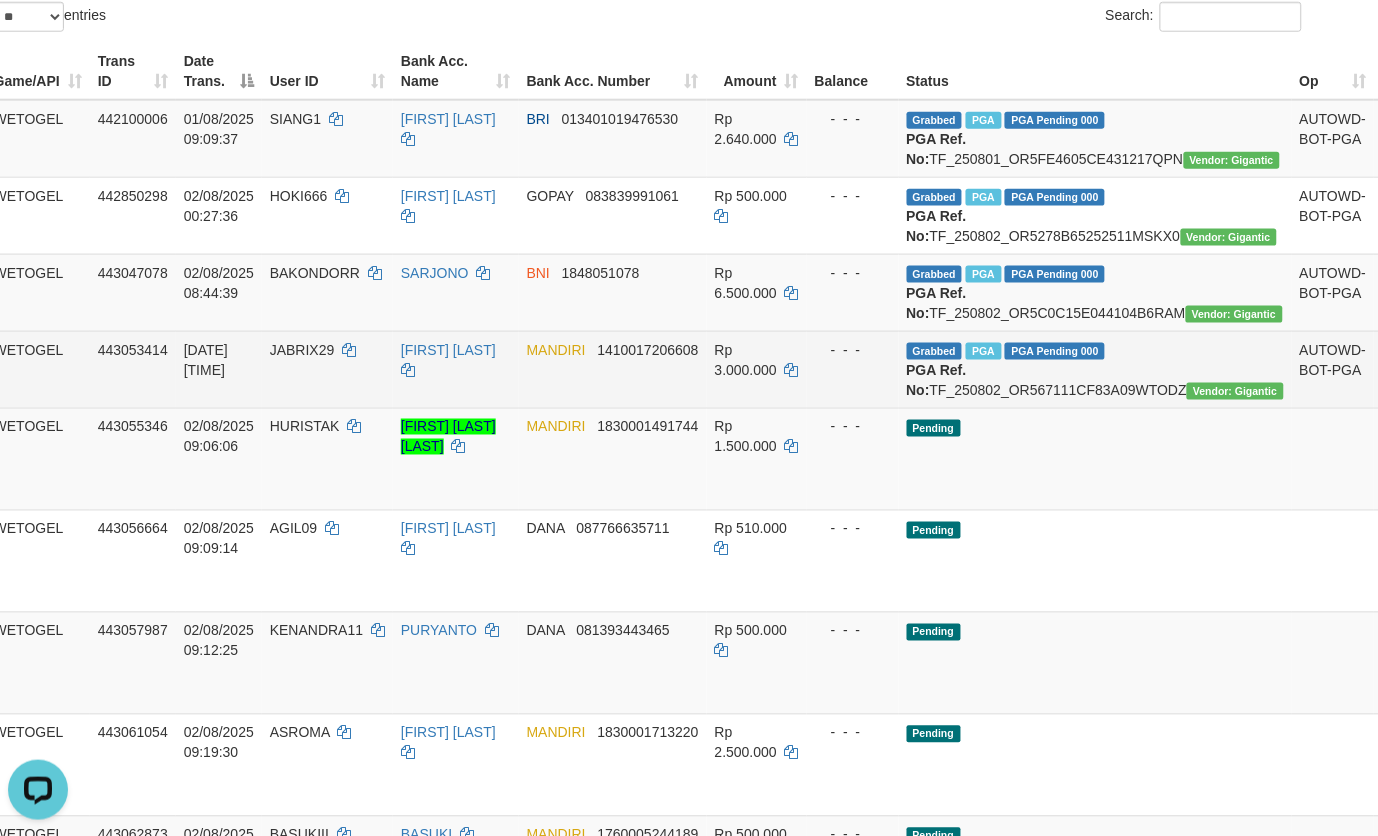 click on "MANDIRI     [ACCOUNT_NUMBER]" at bounding box center [613, 369] 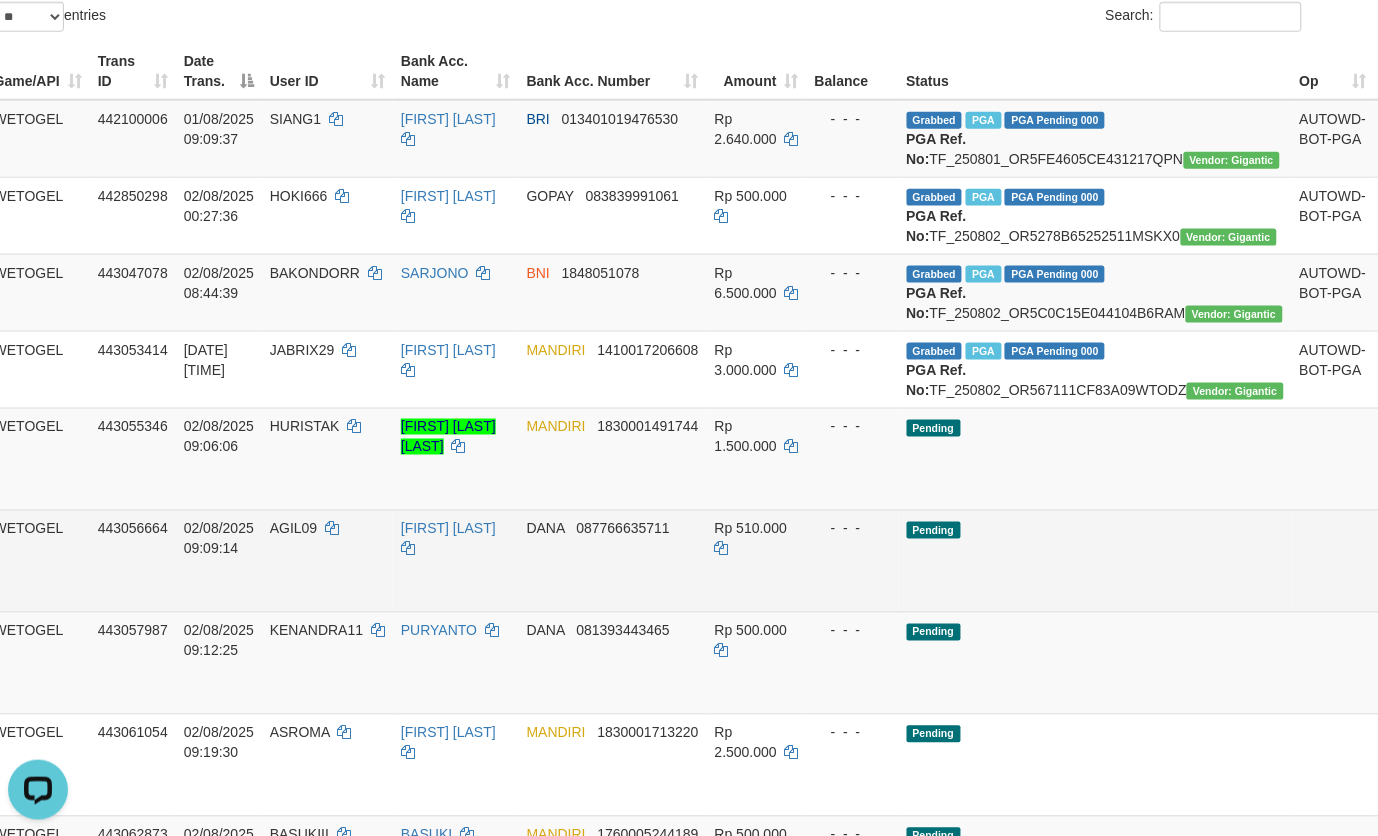 drag, startPoint x: 1002, startPoint y: 677, endPoint x: 1011, endPoint y: 672, distance: 10.29563 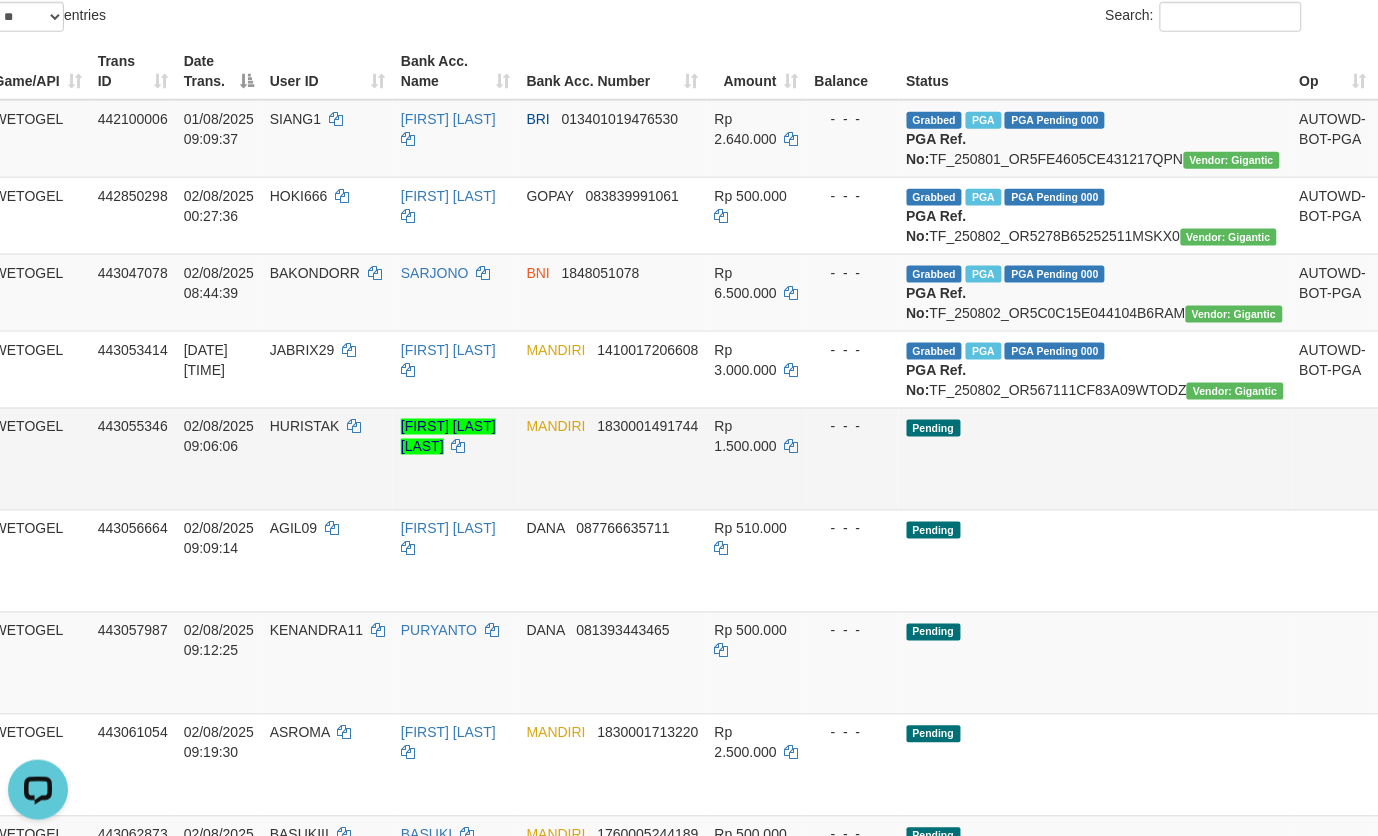 click on "Send PGA" at bounding box center [1398, 482] 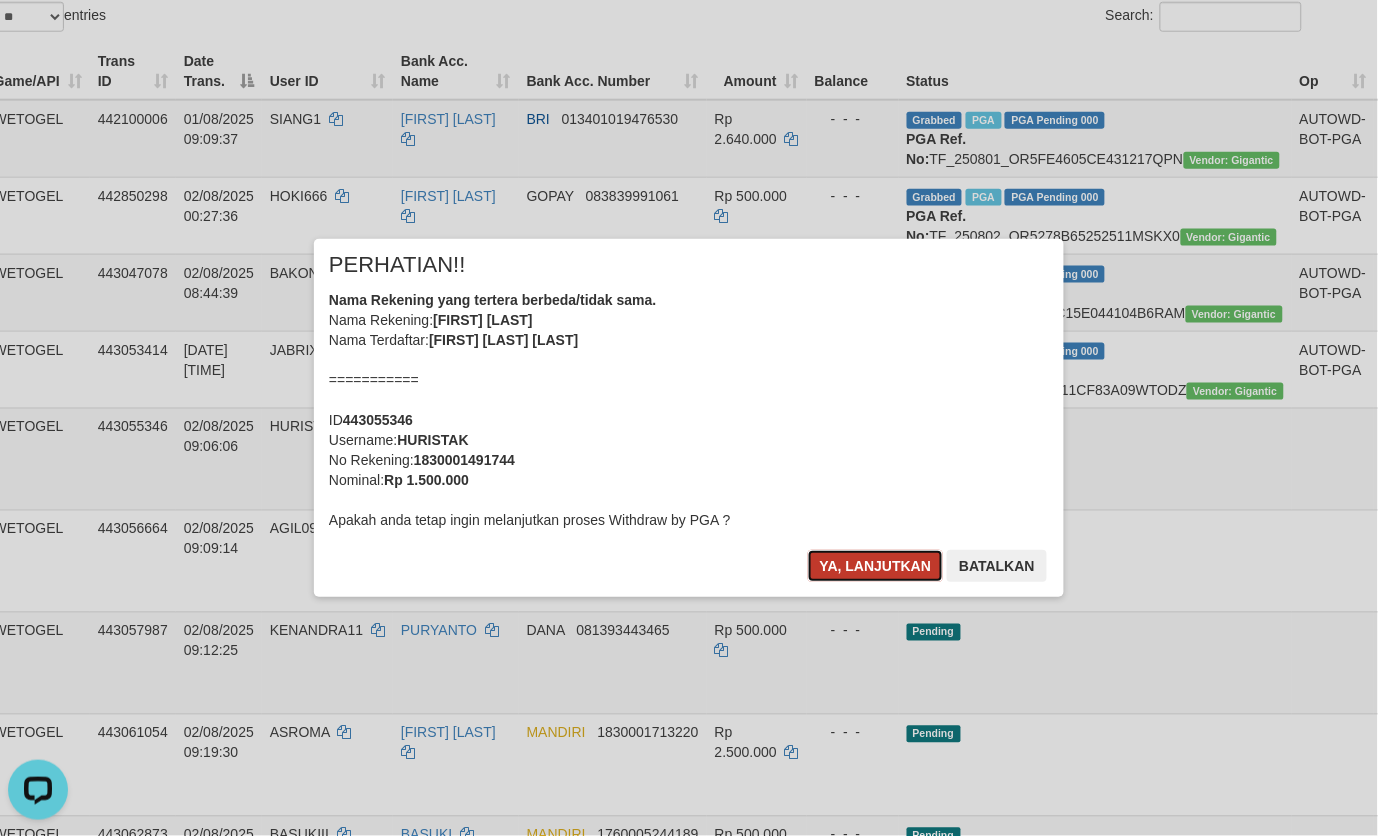 click on "Ya, lanjutkan" at bounding box center [876, 566] 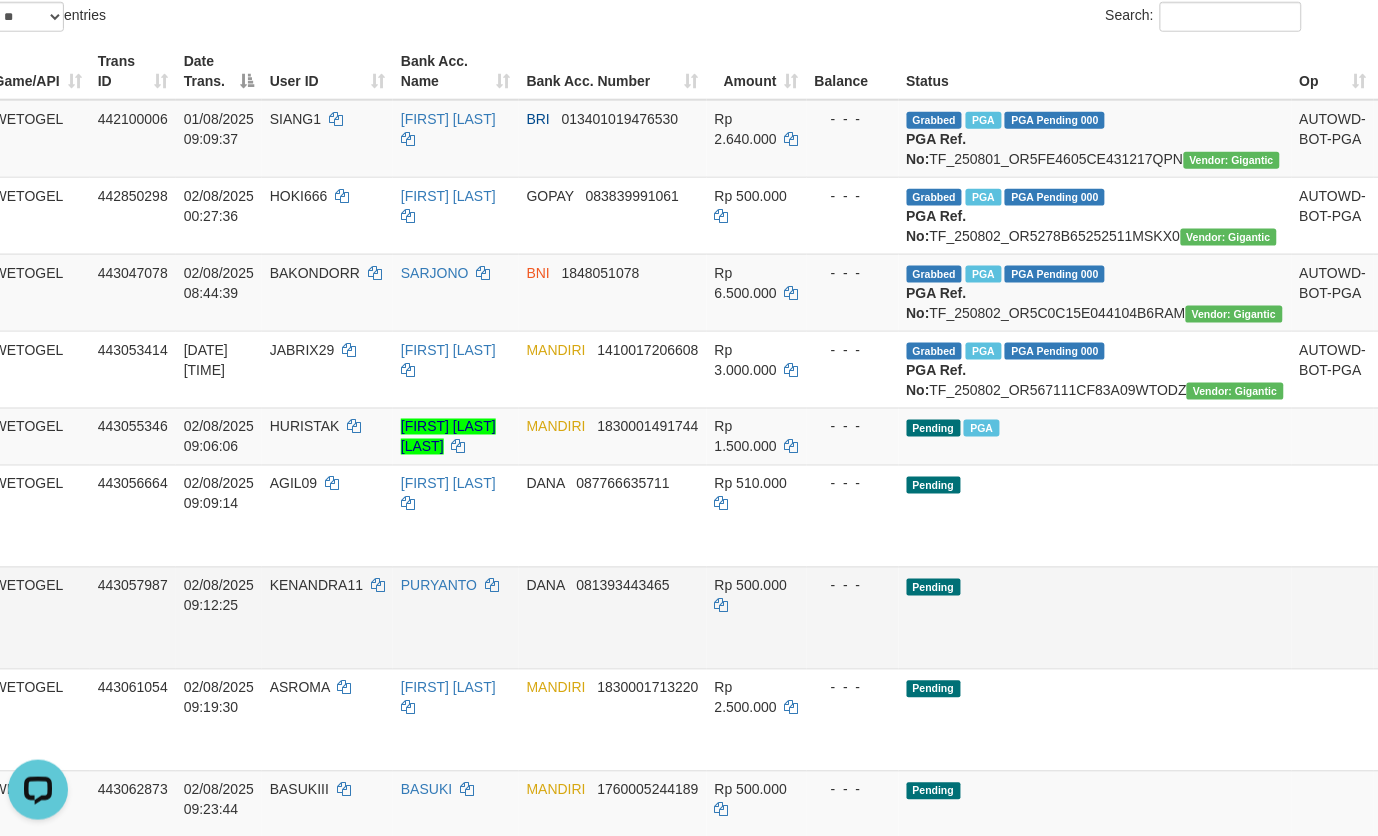 drag, startPoint x: 1075, startPoint y: 737, endPoint x: 1047, endPoint y: 670, distance: 72.615425 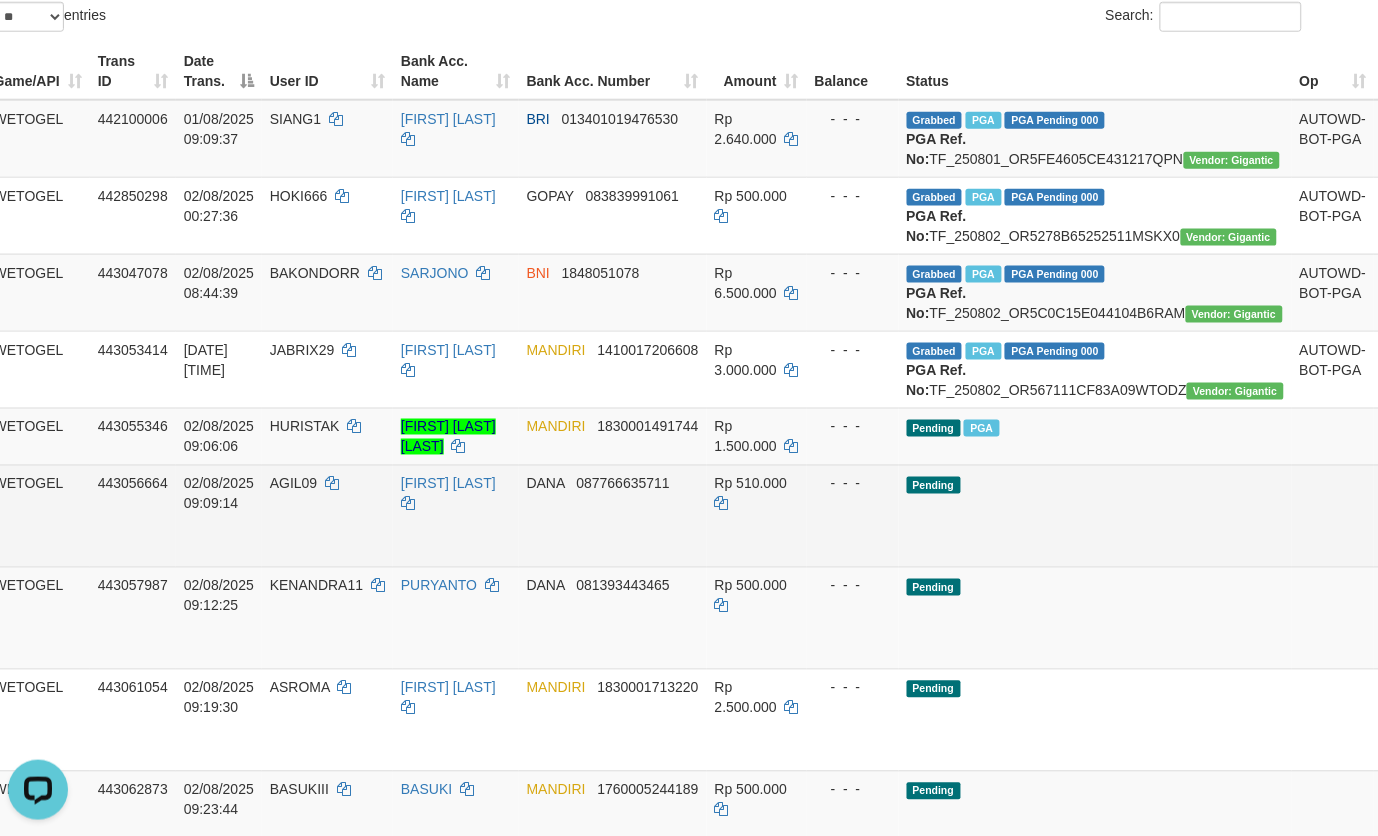 click on "Pending" at bounding box center [1095, 618] 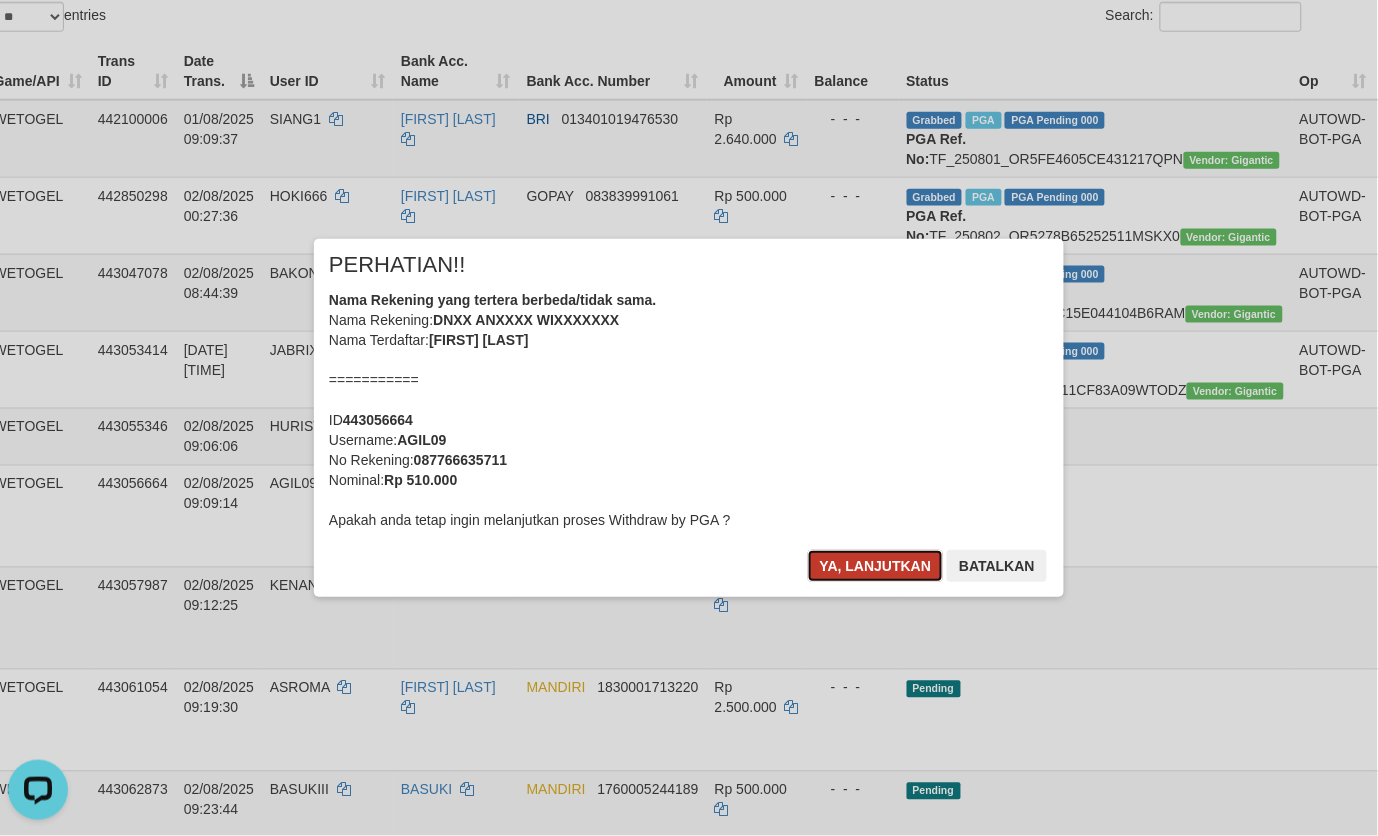 click on "Ya, lanjutkan" at bounding box center (876, 566) 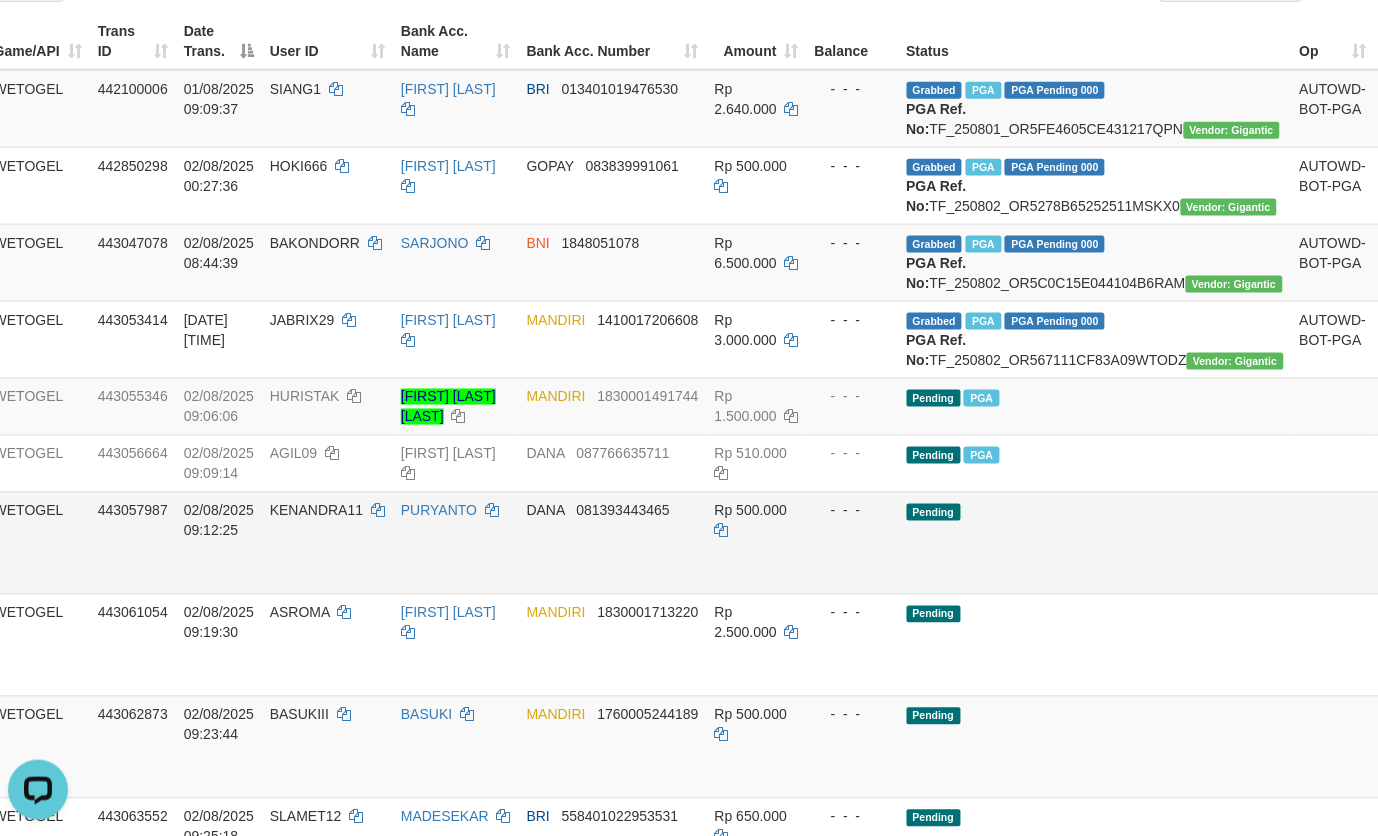 scroll, scrollTop: 750, scrollLeft: 61, axis: both 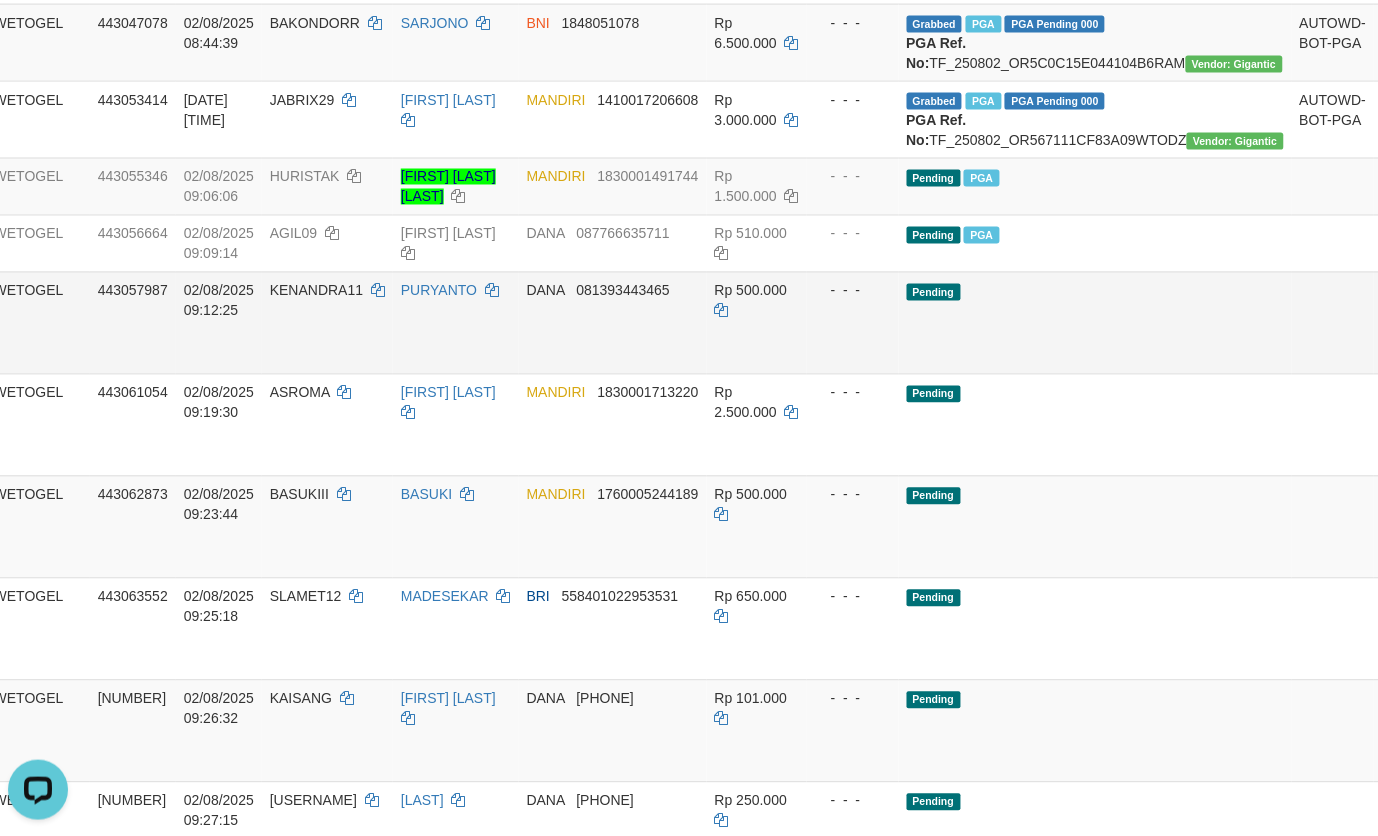 click on "Pending" at bounding box center (1095, 323) 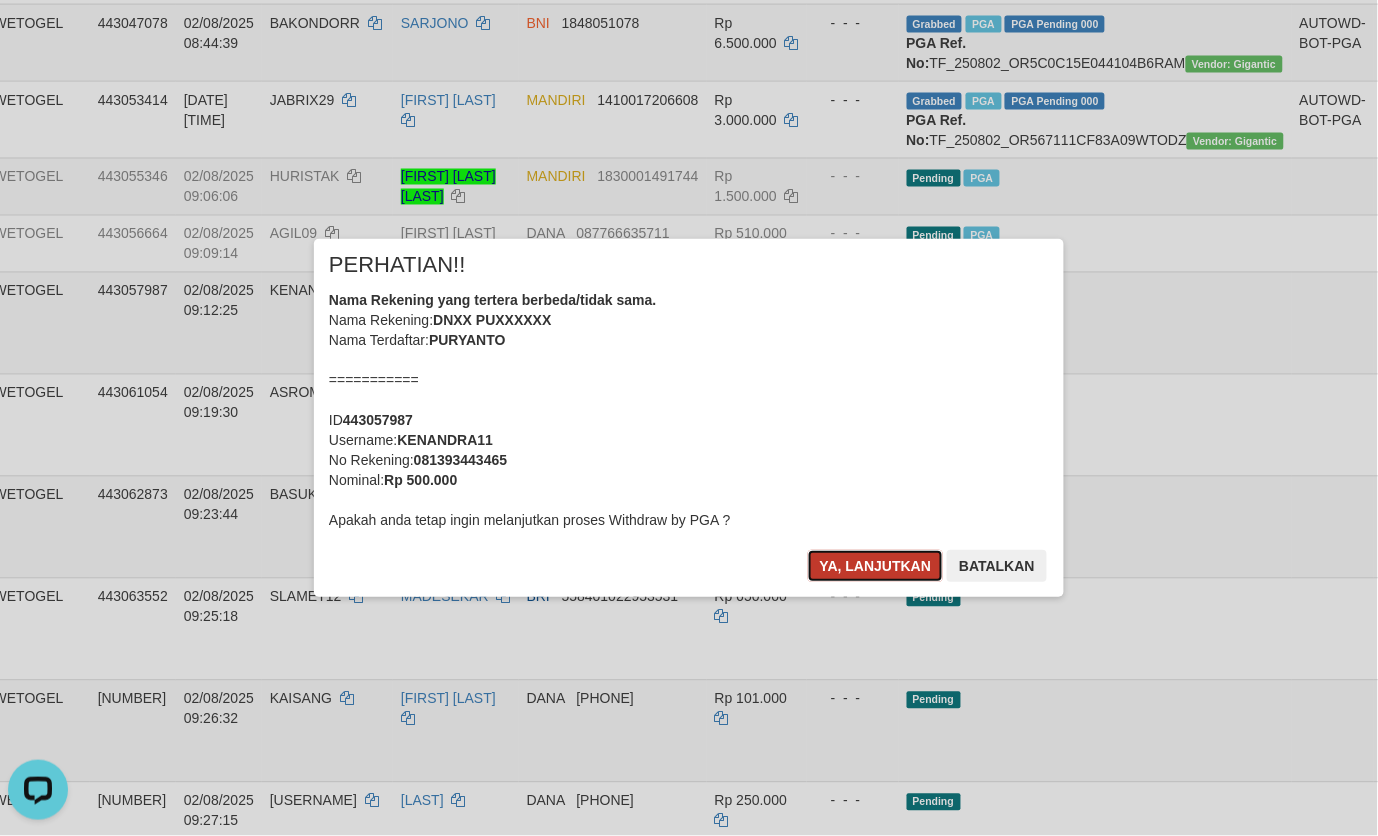 click on "Ya, lanjutkan" at bounding box center (876, 566) 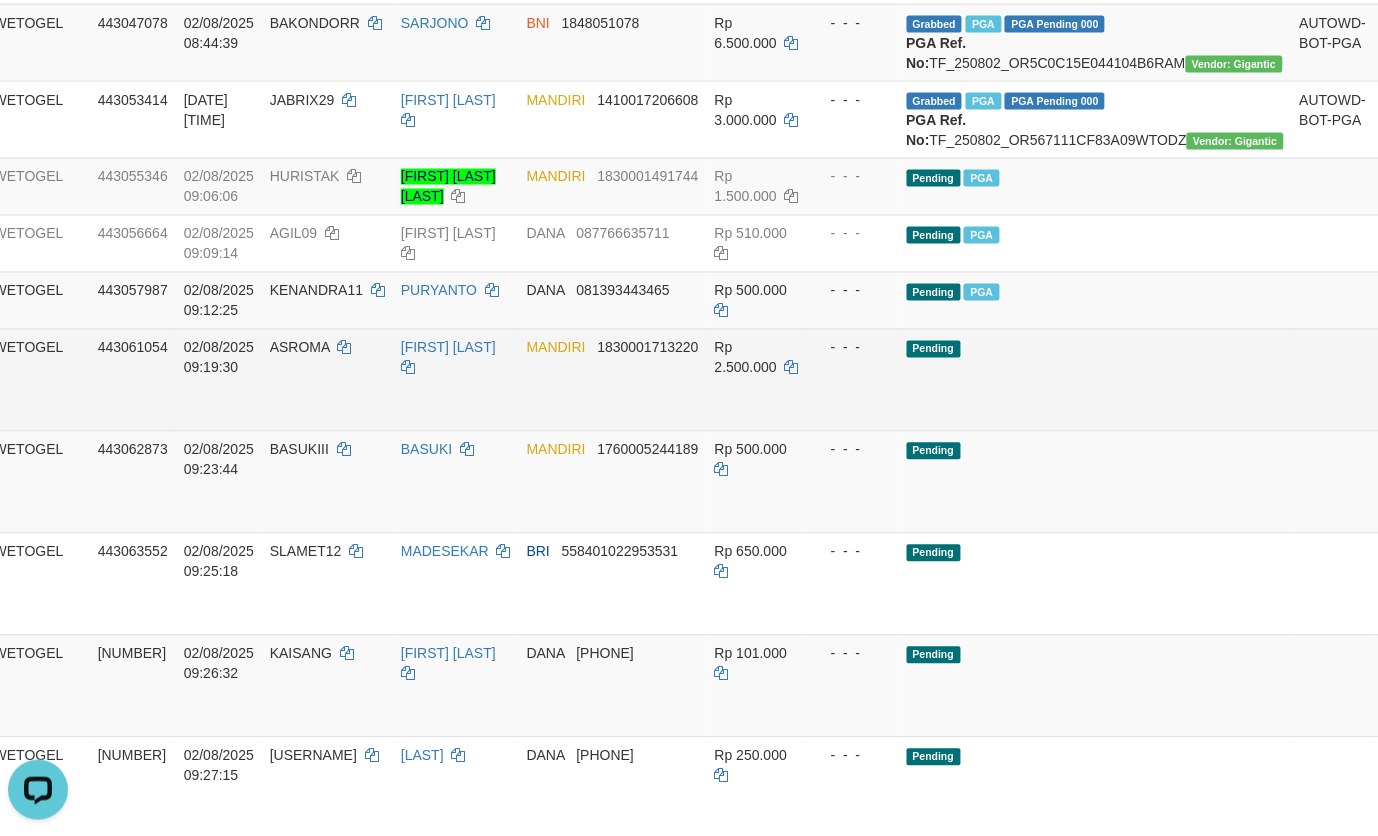 drag, startPoint x: 1130, startPoint y: 501, endPoint x: 1105, endPoint y: 483, distance: 30.805843 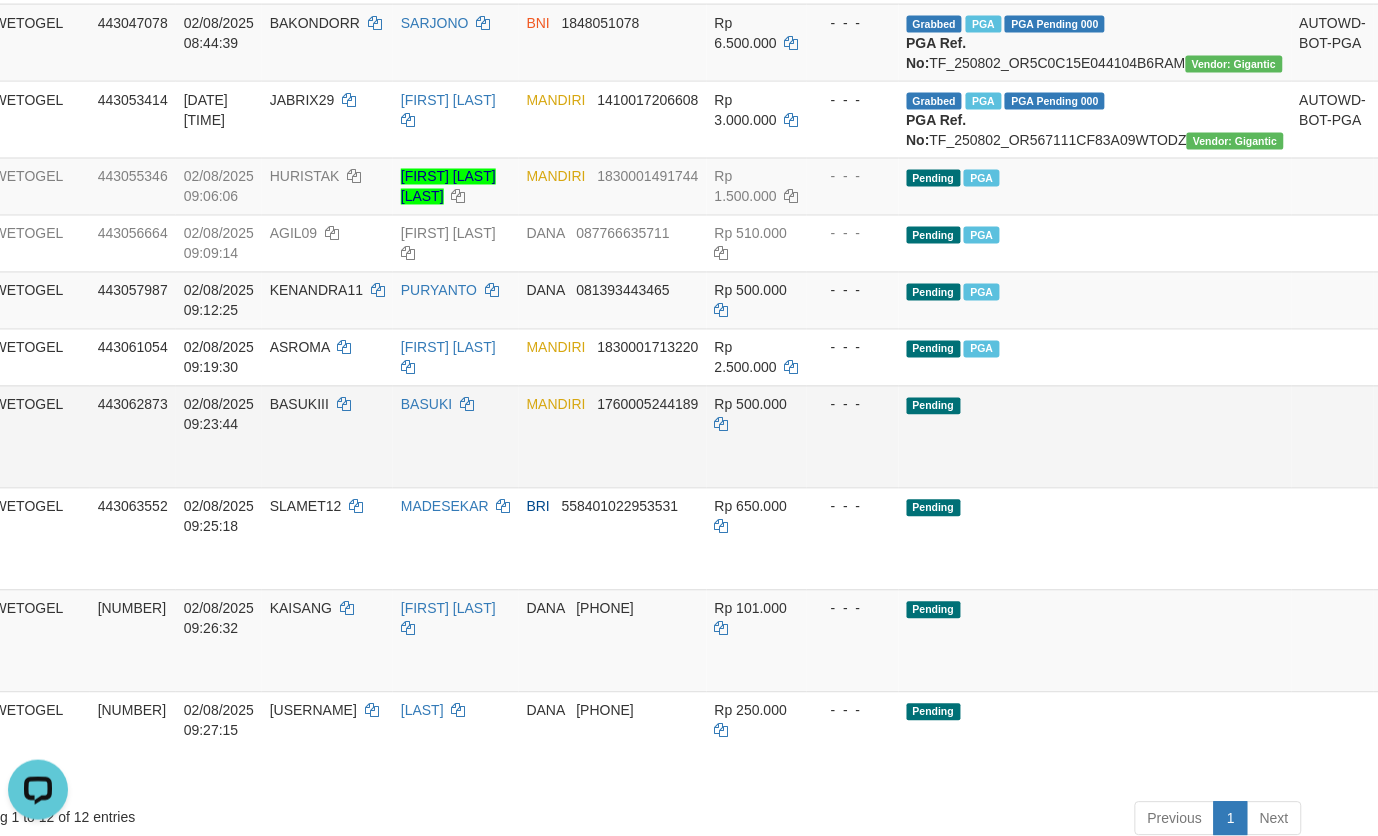 click on "Pending" at bounding box center [1095, 437] 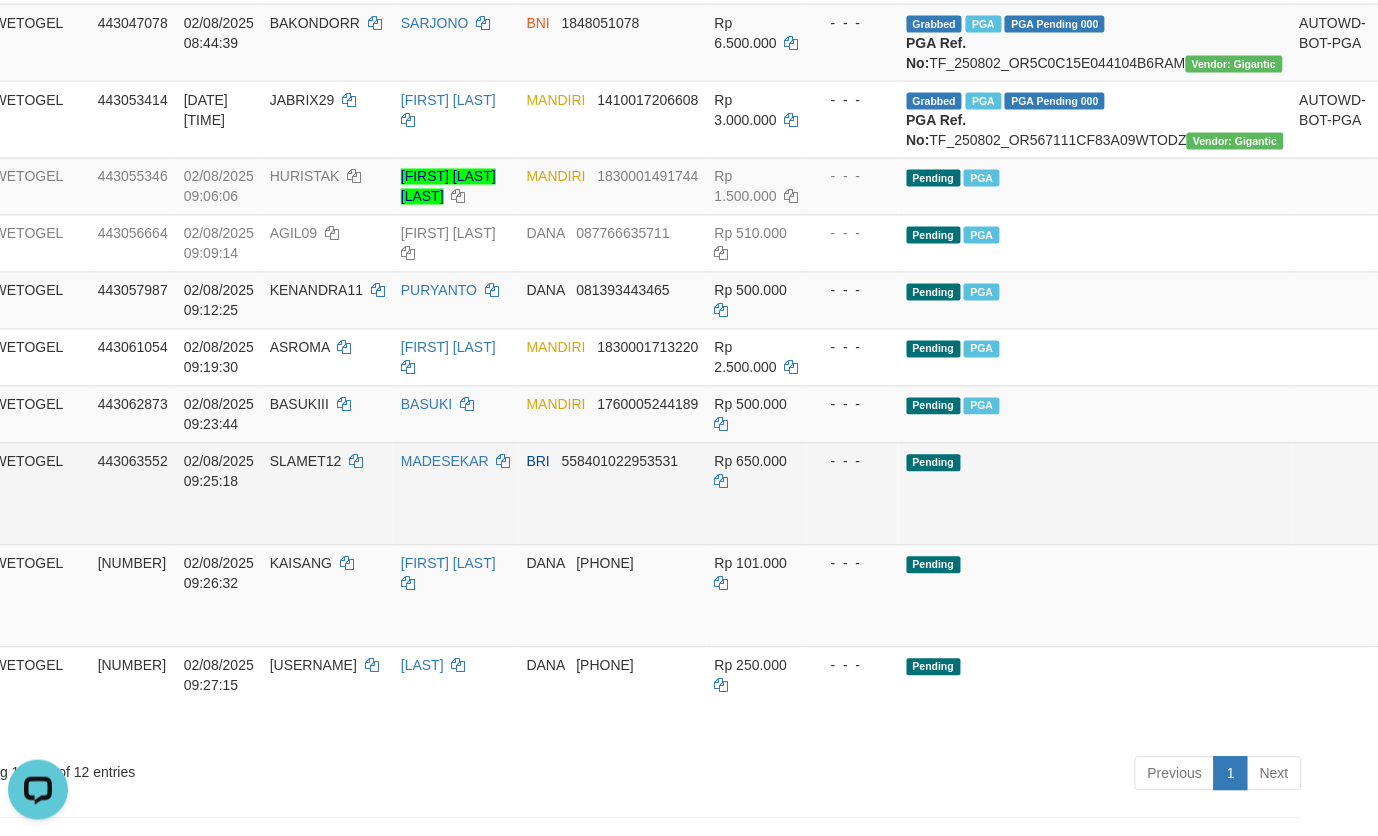 click on "Pending" at bounding box center (1095, 494) 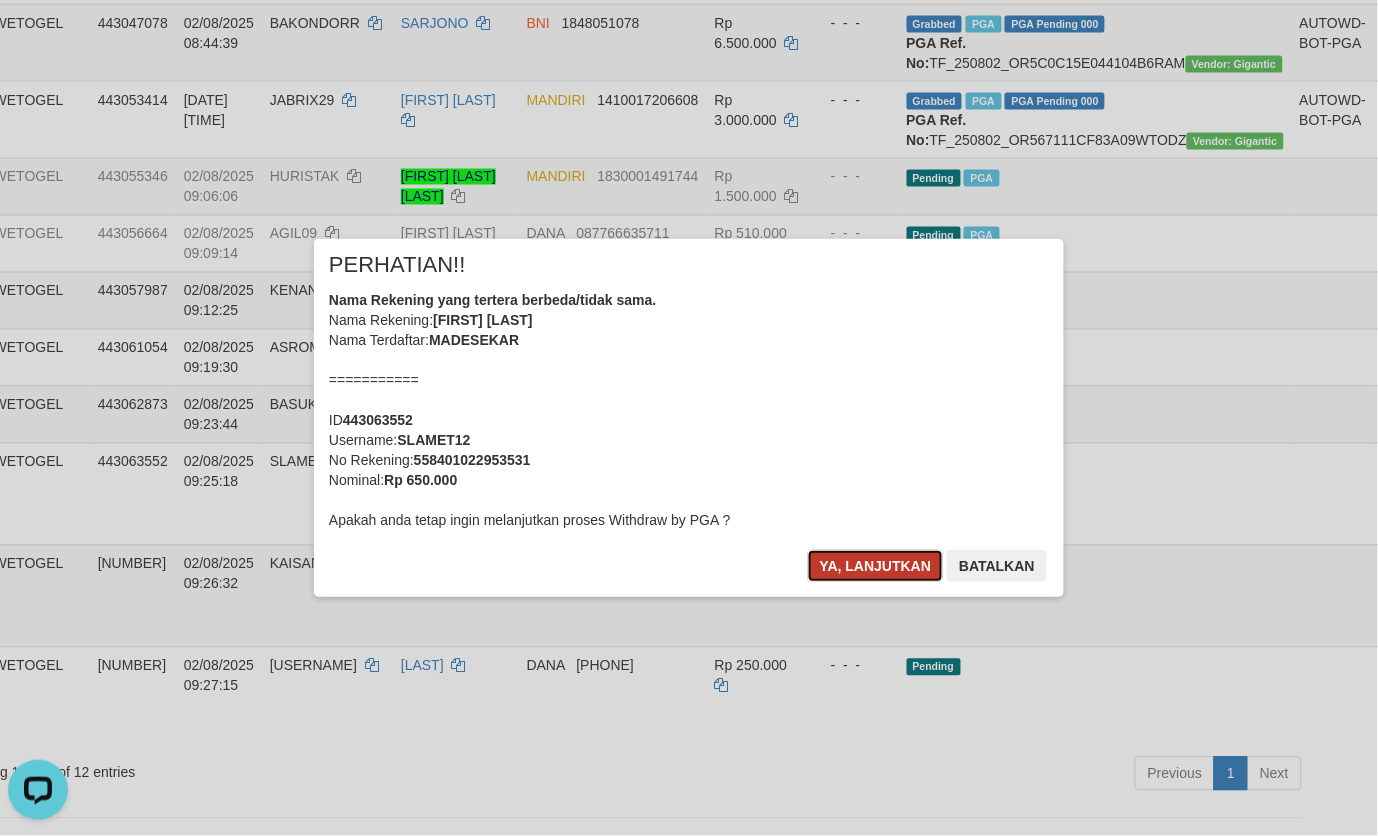 click on "Ya, lanjutkan" at bounding box center [876, 566] 